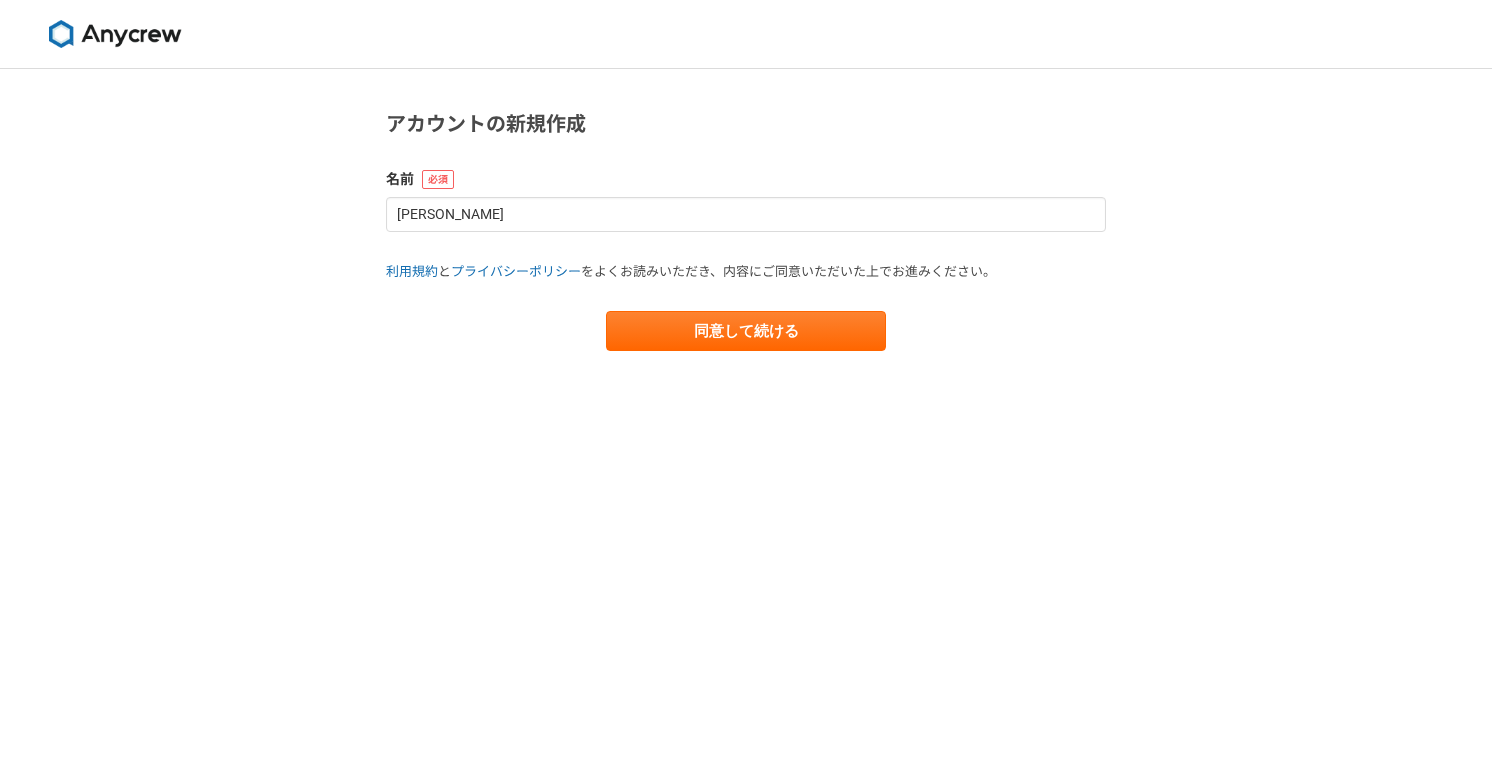 scroll, scrollTop: 0, scrollLeft: 0, axis: both 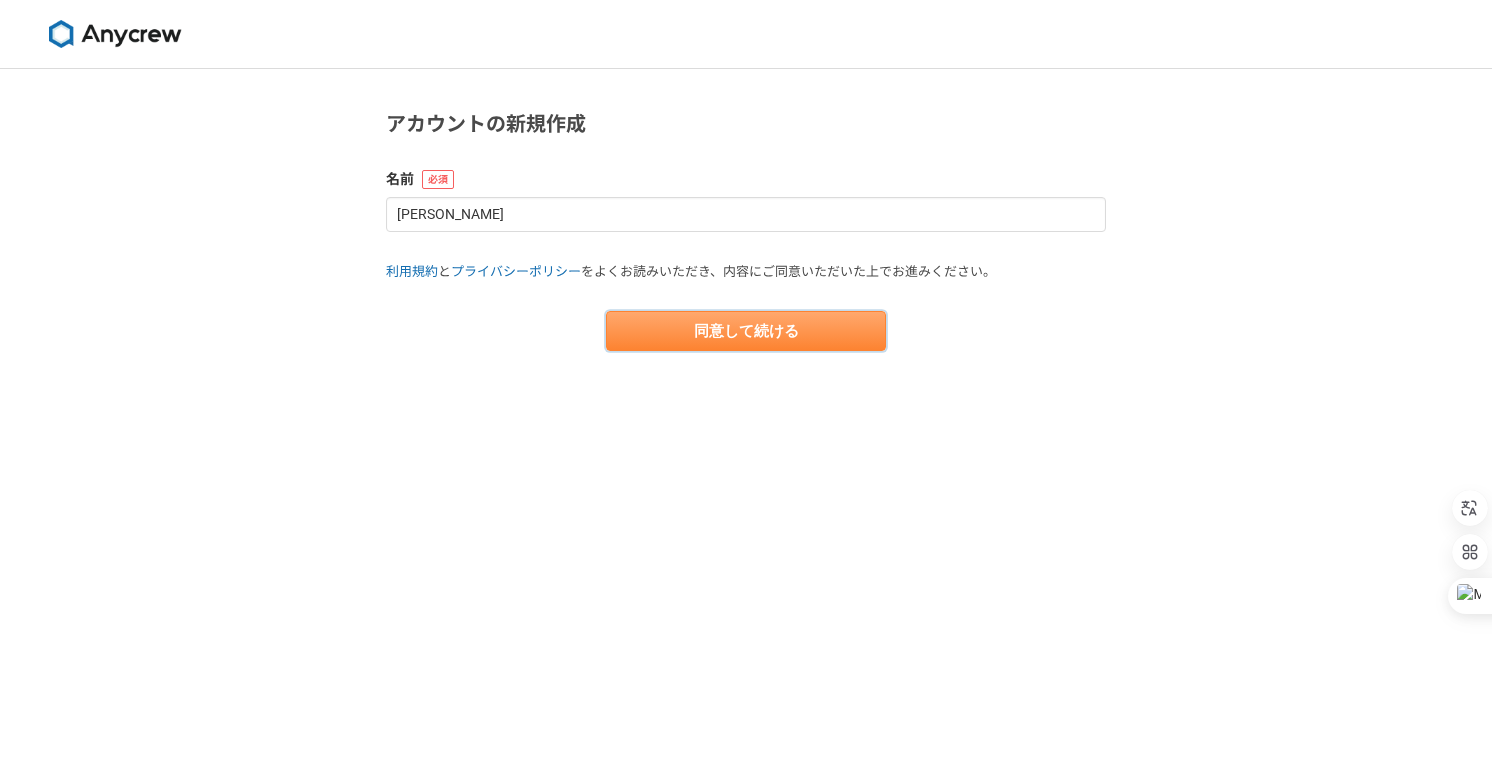 click on "同意して続ける" at bounding box center (746, 331) 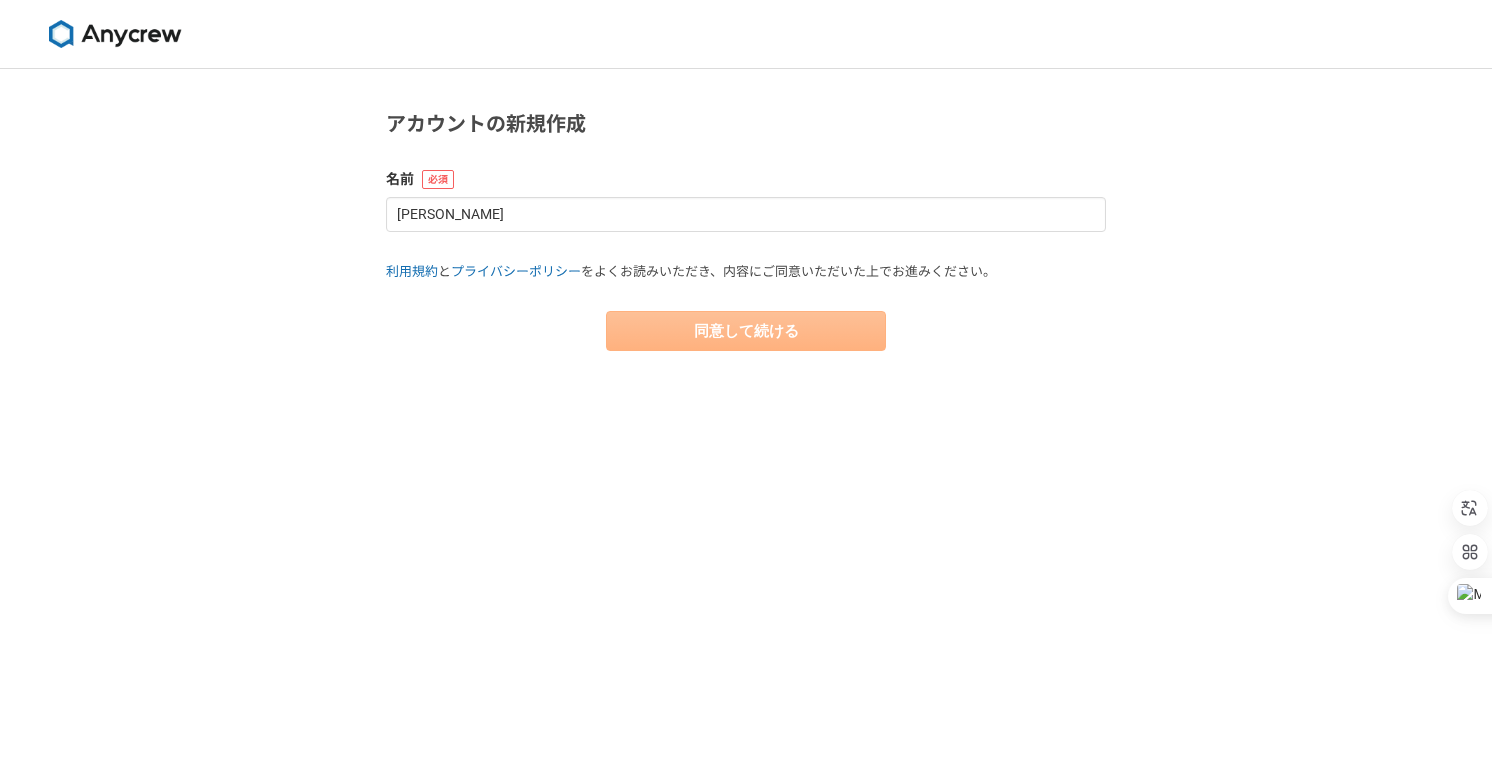 select on "13" 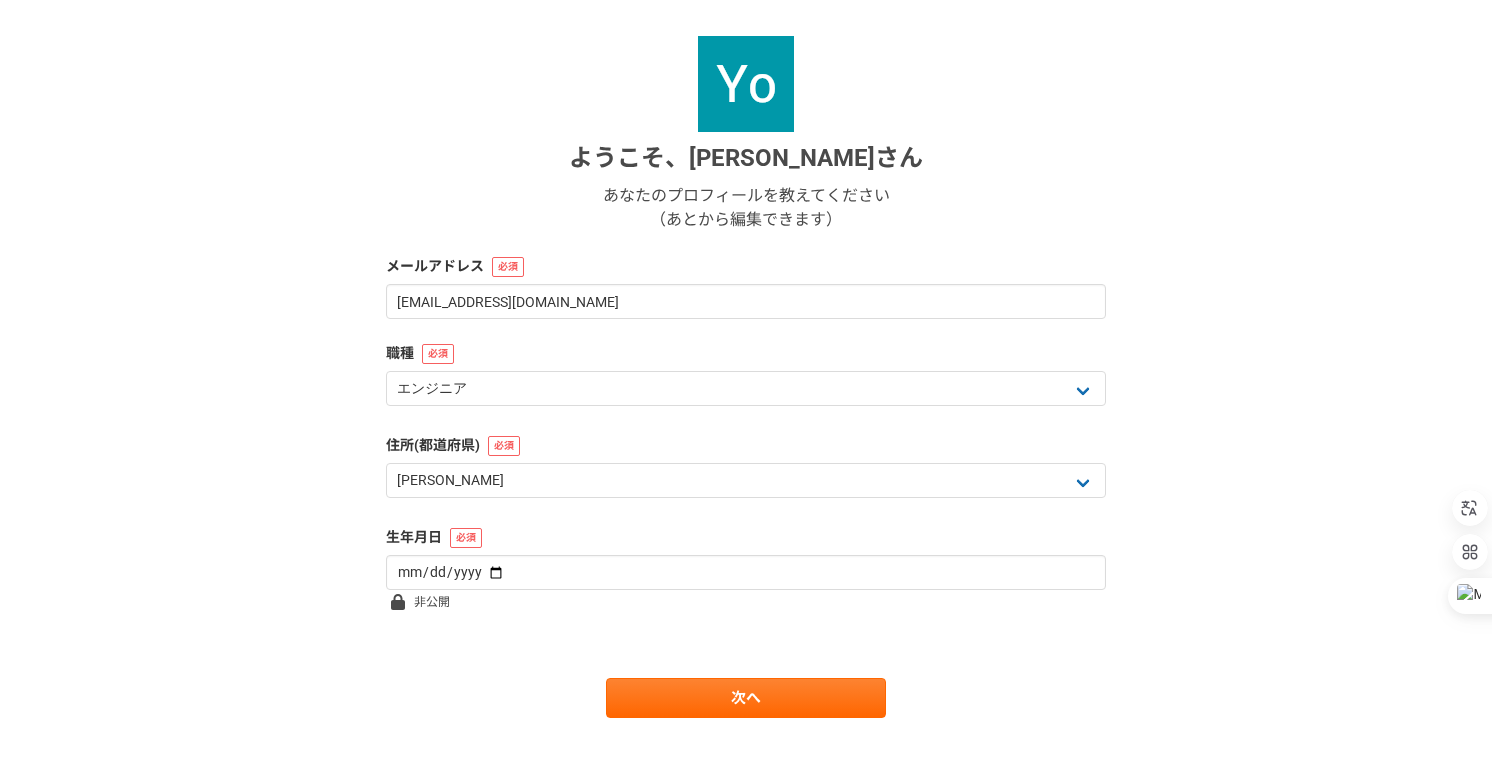 scroll, scrollTop: 200, scrollLeft: 0, axis: vertical 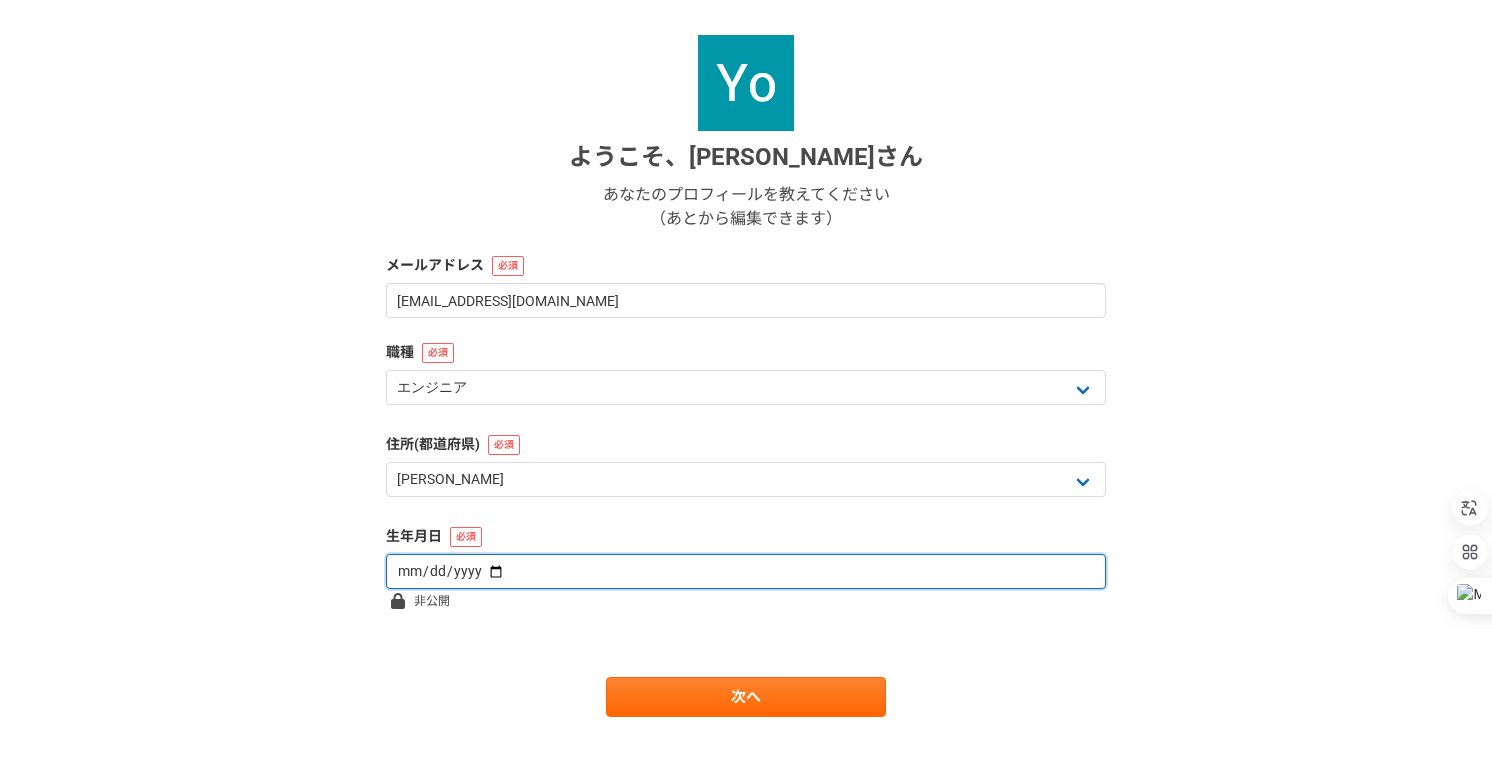 click at bounding box center (746, 571) 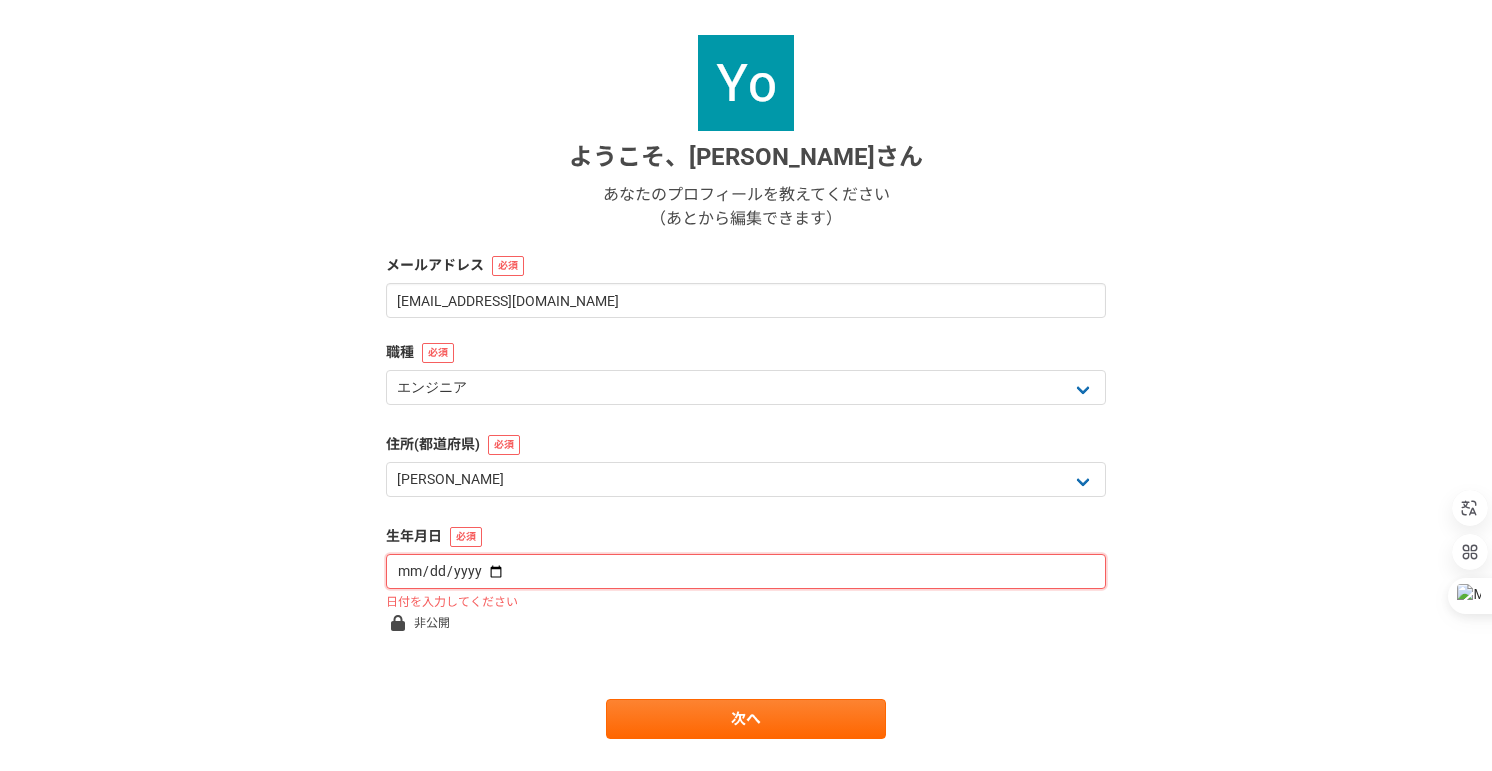 type on "[DATE]" 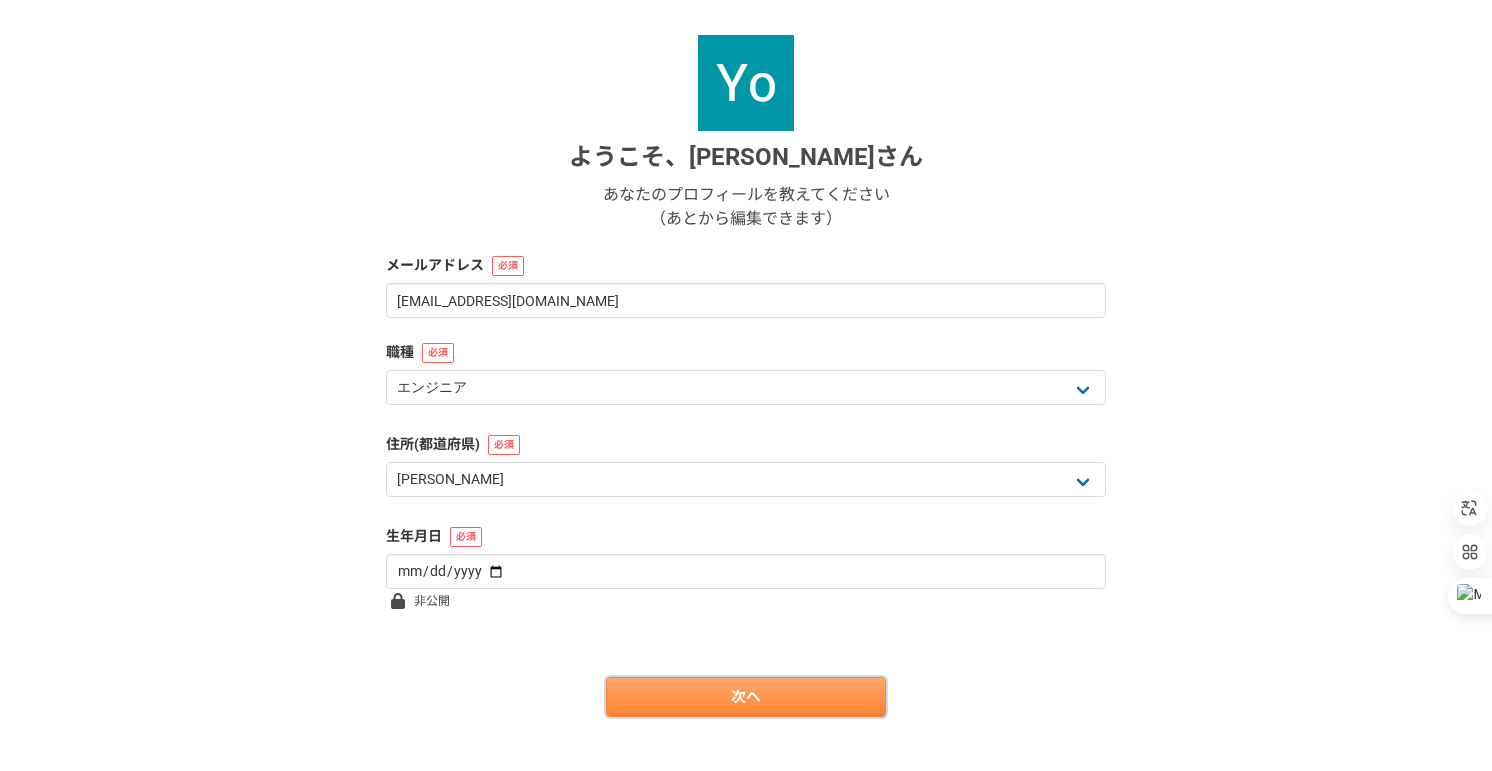 click on "次へ" at bounding box center [746, 697] 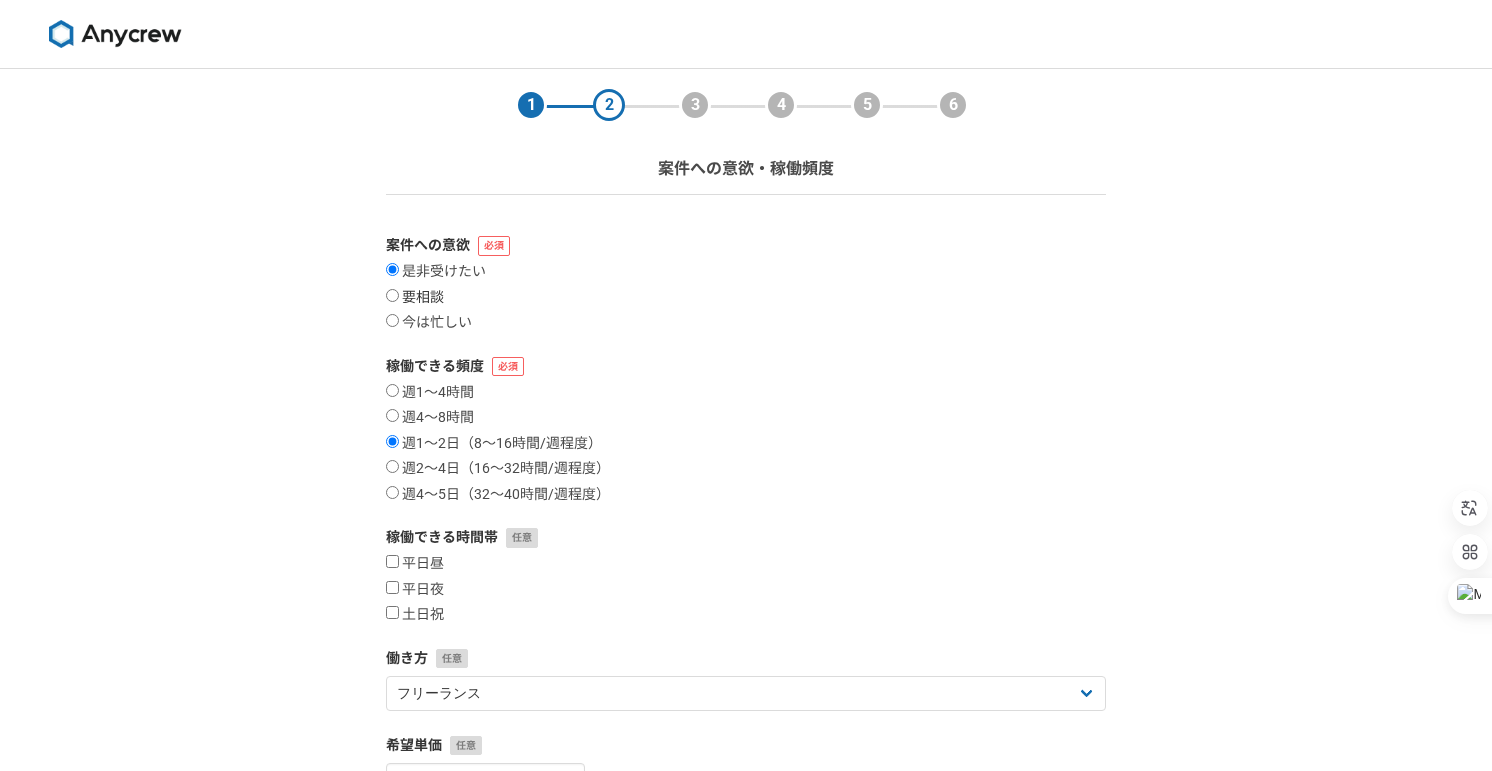 click on "要相談" at bounding box center (392, 295) 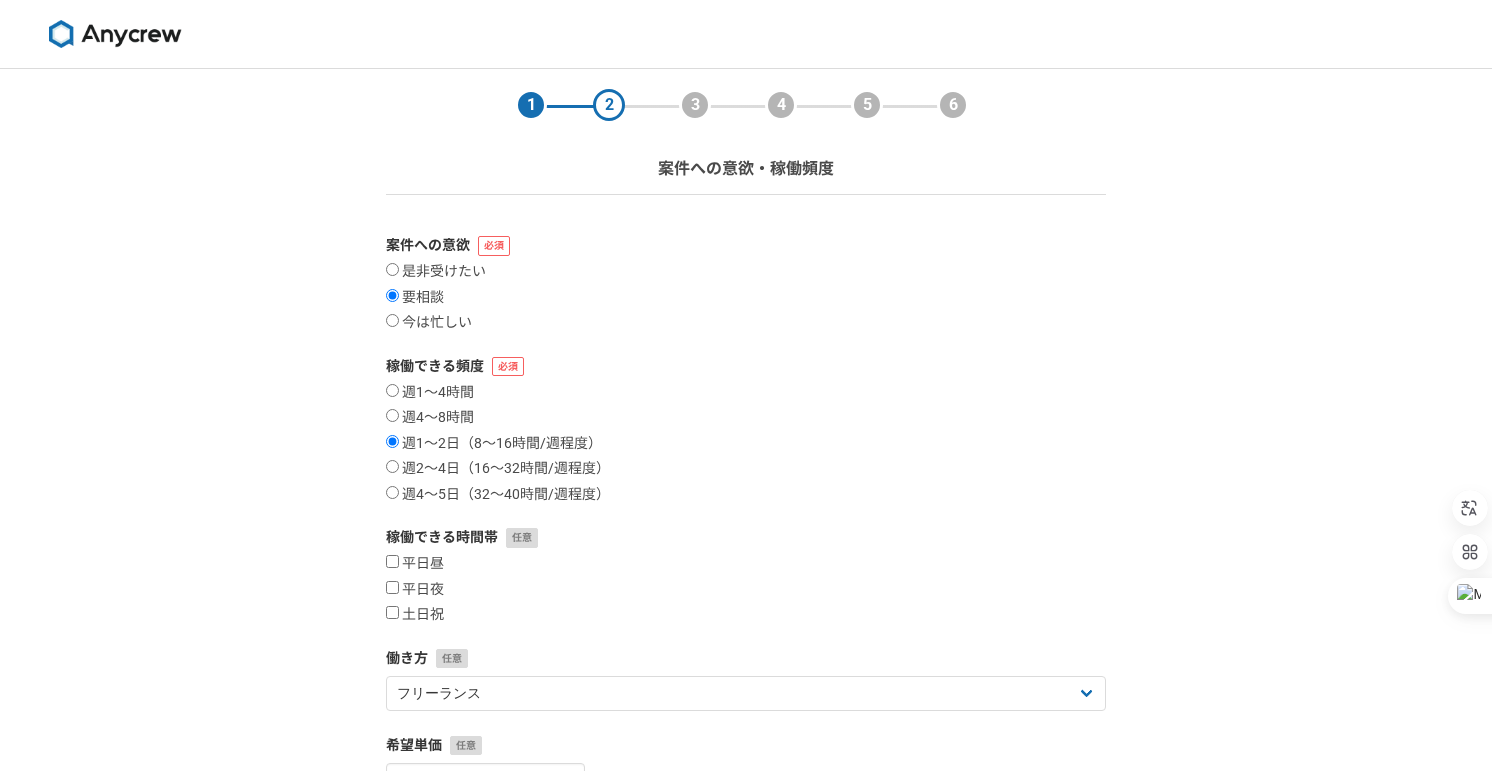 scroll, scrollTop: 100, scrollLeft: 0, axis: vertical 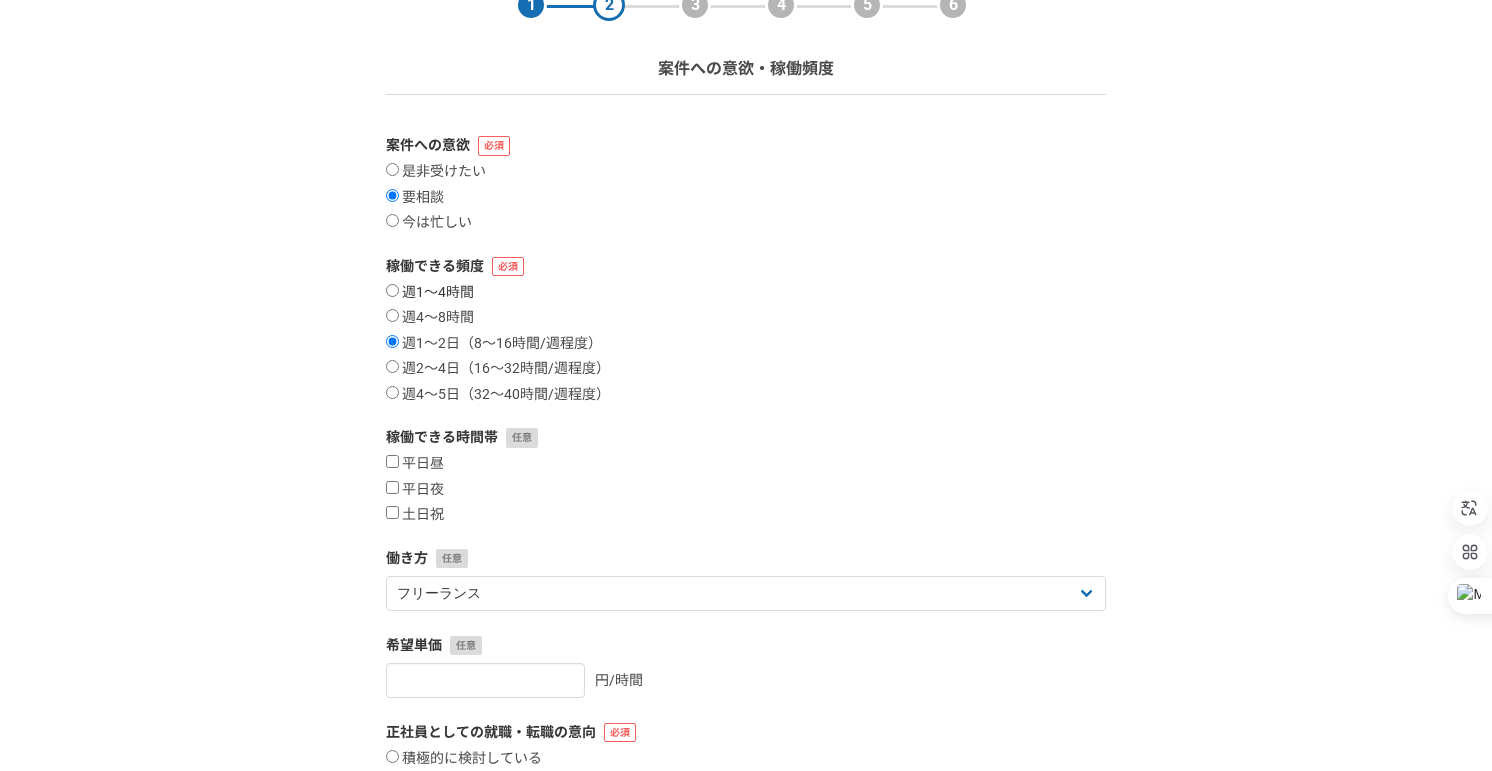 click on "週1〜4時間" at bounding box center (392, 290) 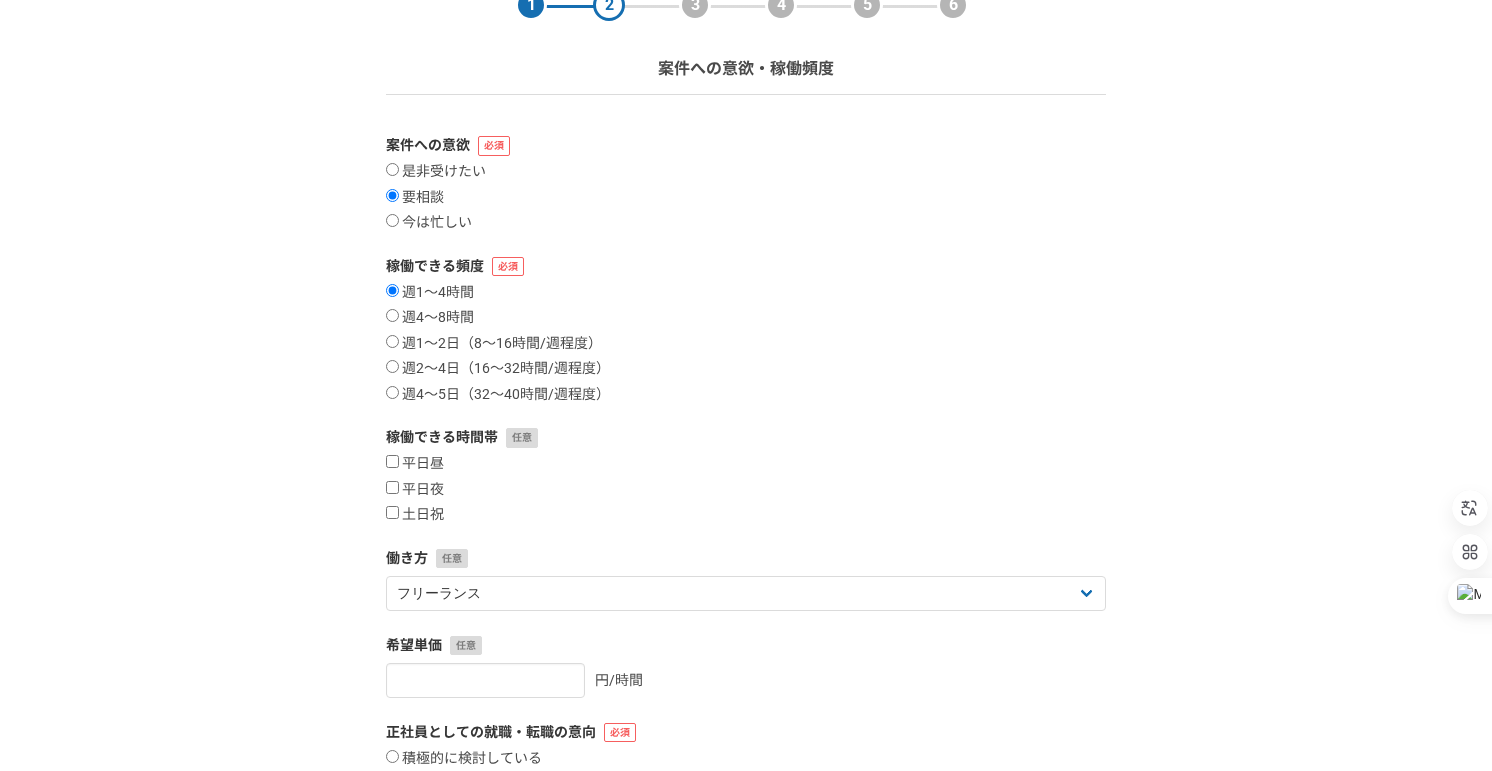 scroll, scrollTop: 300, scrollLeft: 0, axis: vertical 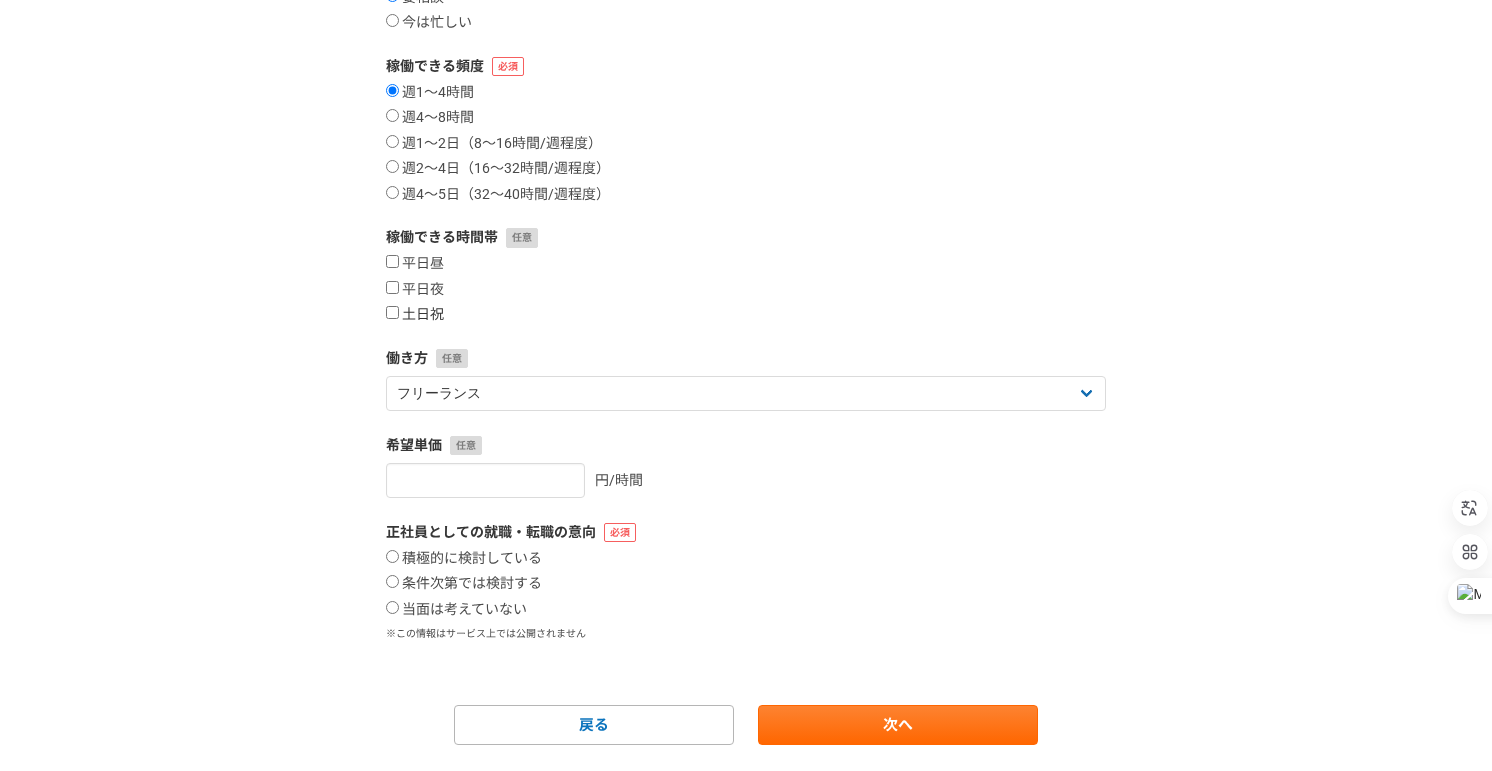 click on "土日祝" at bounding box center (392, 312) 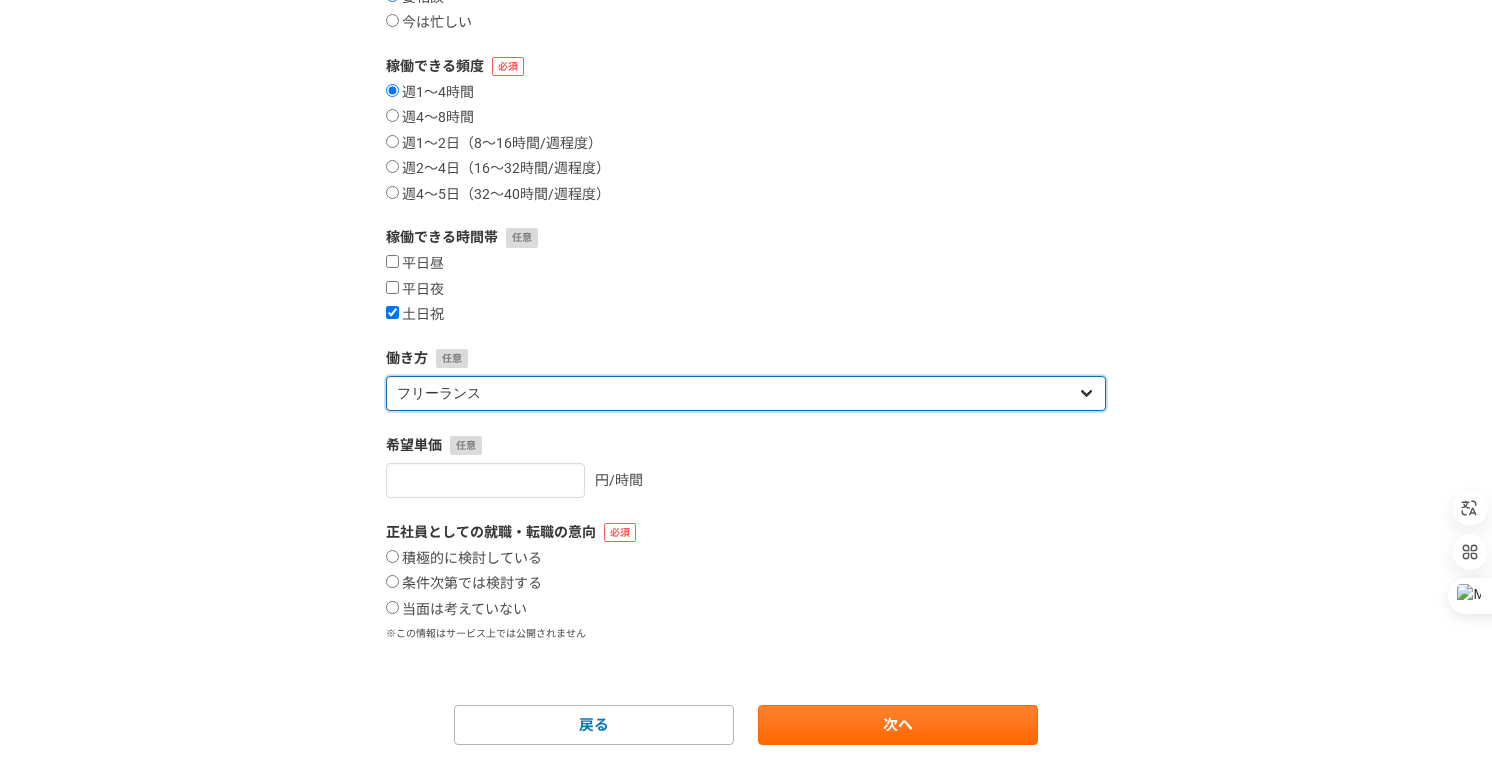 click on "フリーランス 副業 その他" at bounding box center [746, 393] 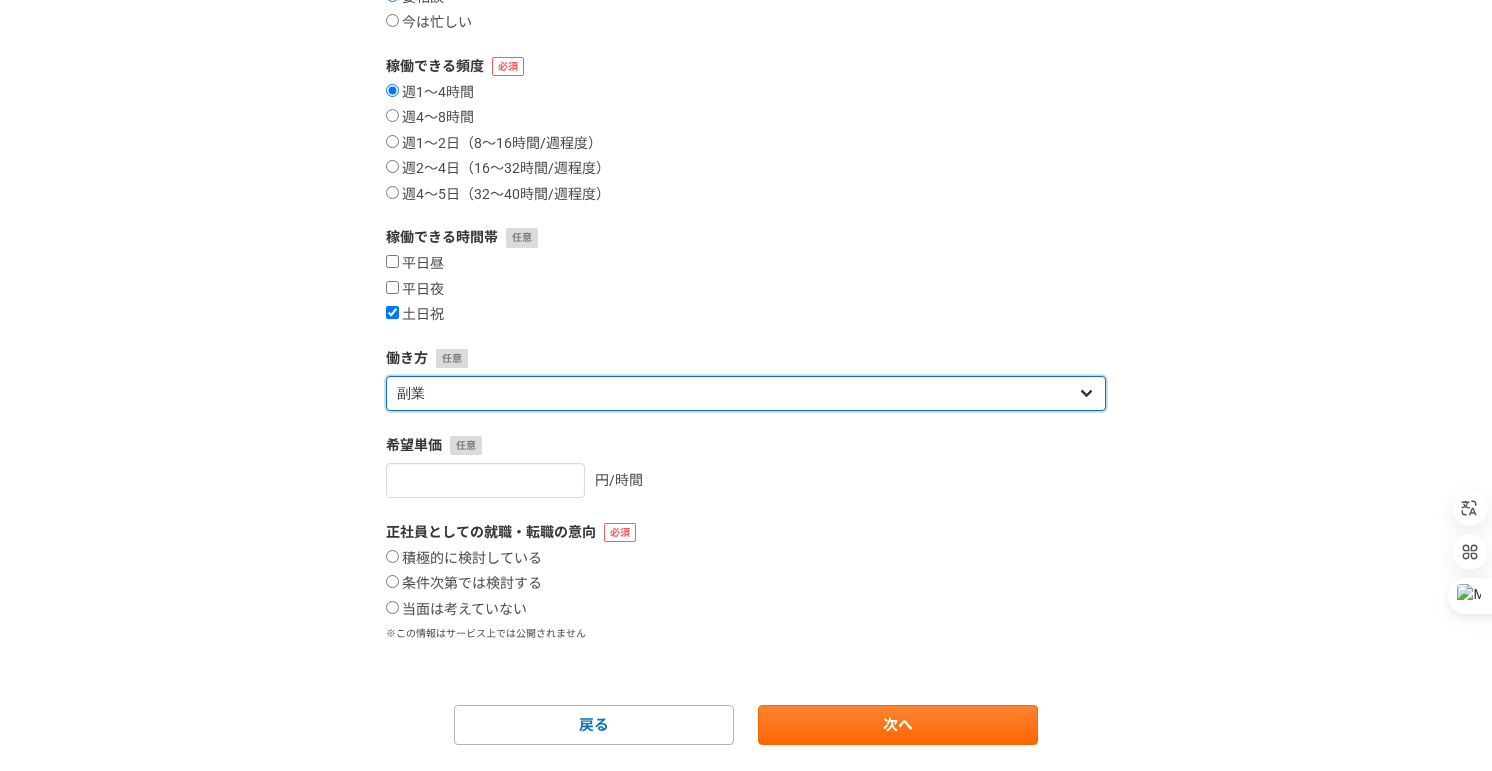 click on "フリーランス 副業 その他" at bounding box center [746, 393] 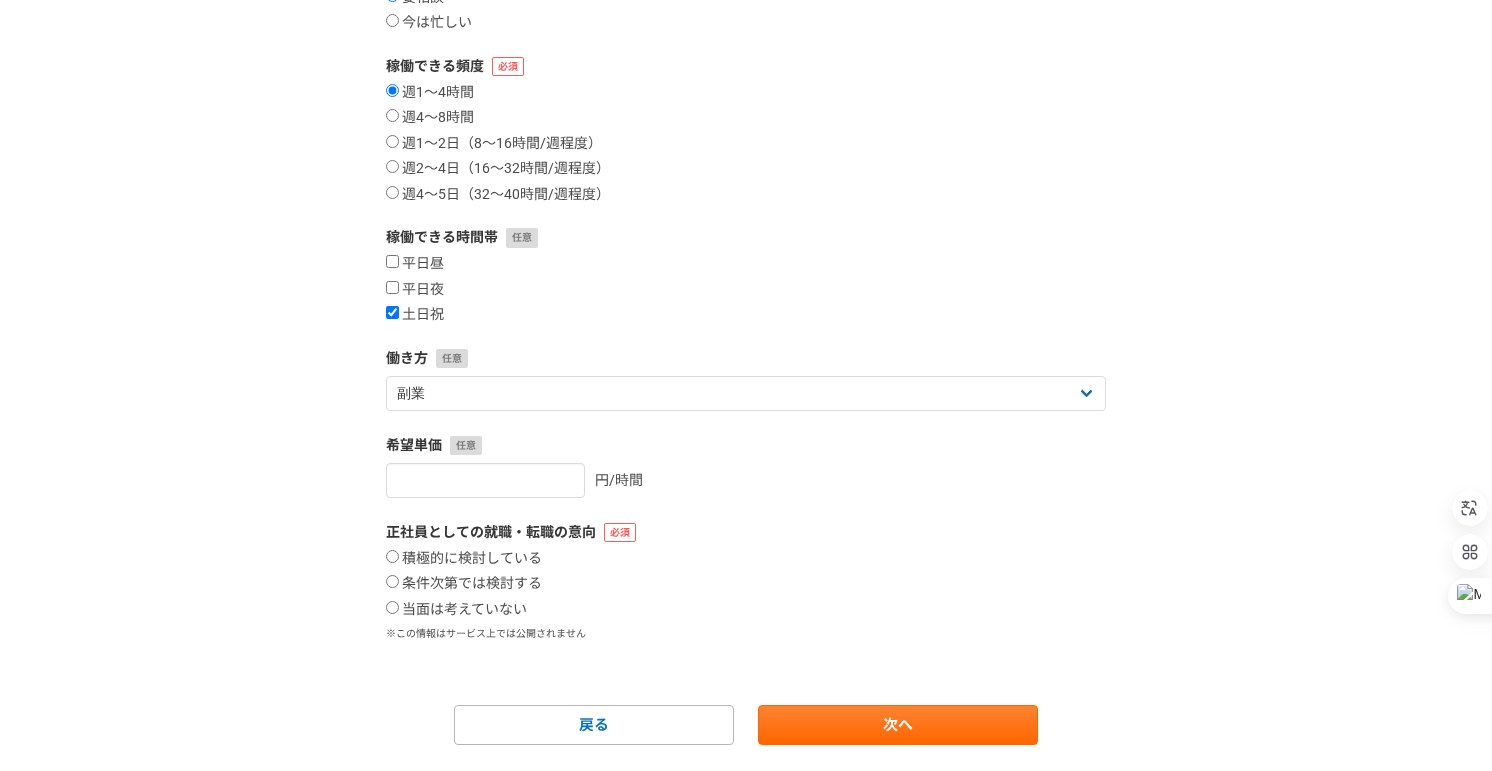click on "1 2 3 4 5 6 案件への意欲・稼働頻度 案件への意欲   是非受けたい   要相談   今は忙しい 稼働できる頻度   週1〜4時間   週4〜8時間   週1〜2日（8〜16時間/週程度）   週2〜4日（16〜32時間/週程度）   週4〜5日（32〜40時間/週程度） 稼働できる時間帯   平日昼   平日夜   土日祝 働き方 フリーランス 副業 その他 希望単価 円/時間 正社員としての就職・転職の意向   積極的に検討している   条件次第では検討する   当面は考えていない ※この情報はサービス上では公開されません 戻る 次へ" at bounding box center (746, 297) 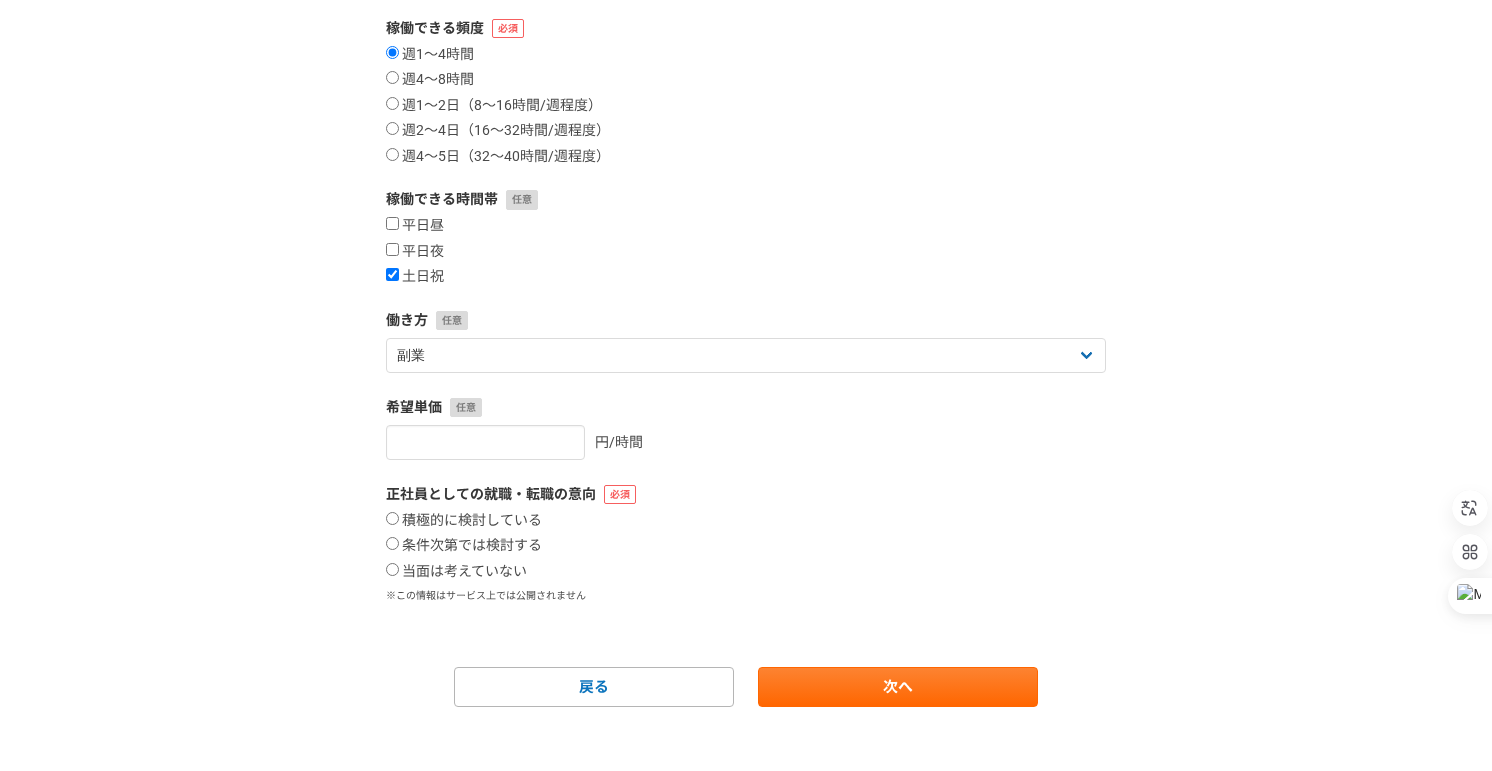 scroll, scrollTop: 354, scrollLeft: 0, axis: vertical 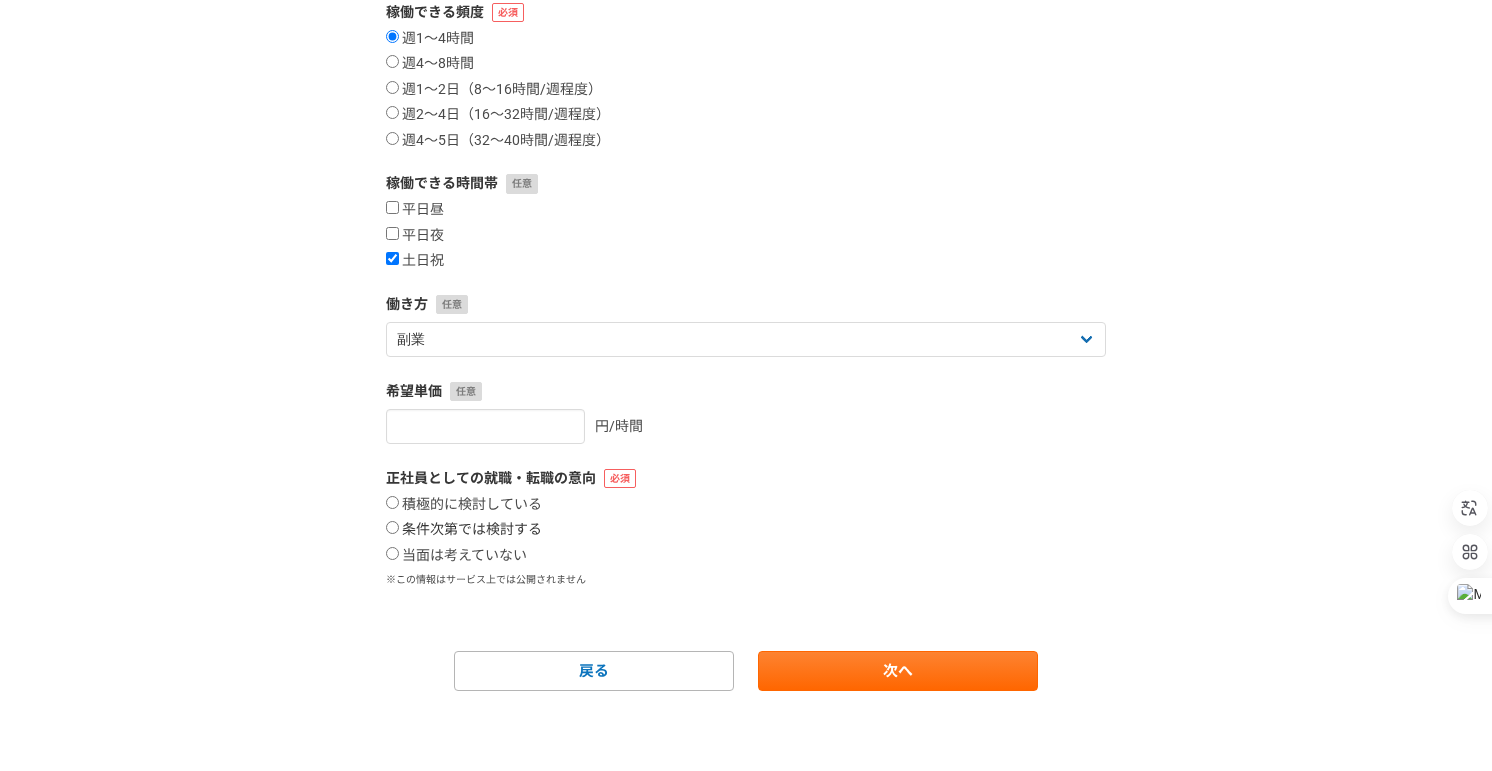 click on "条件次第では検討する" at bounding box center (392, 527) 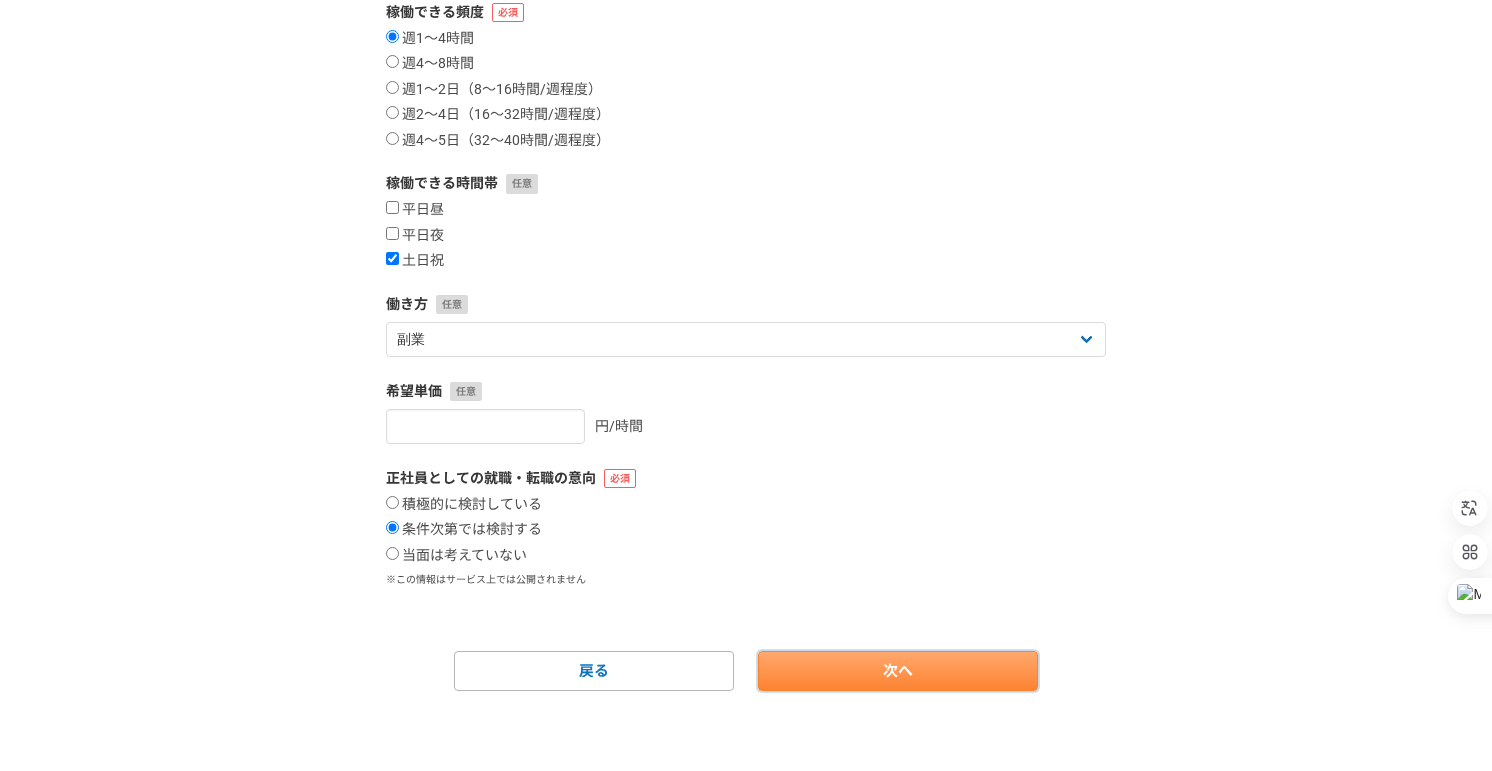 click on "次へ" at bounding box center (898, 671) 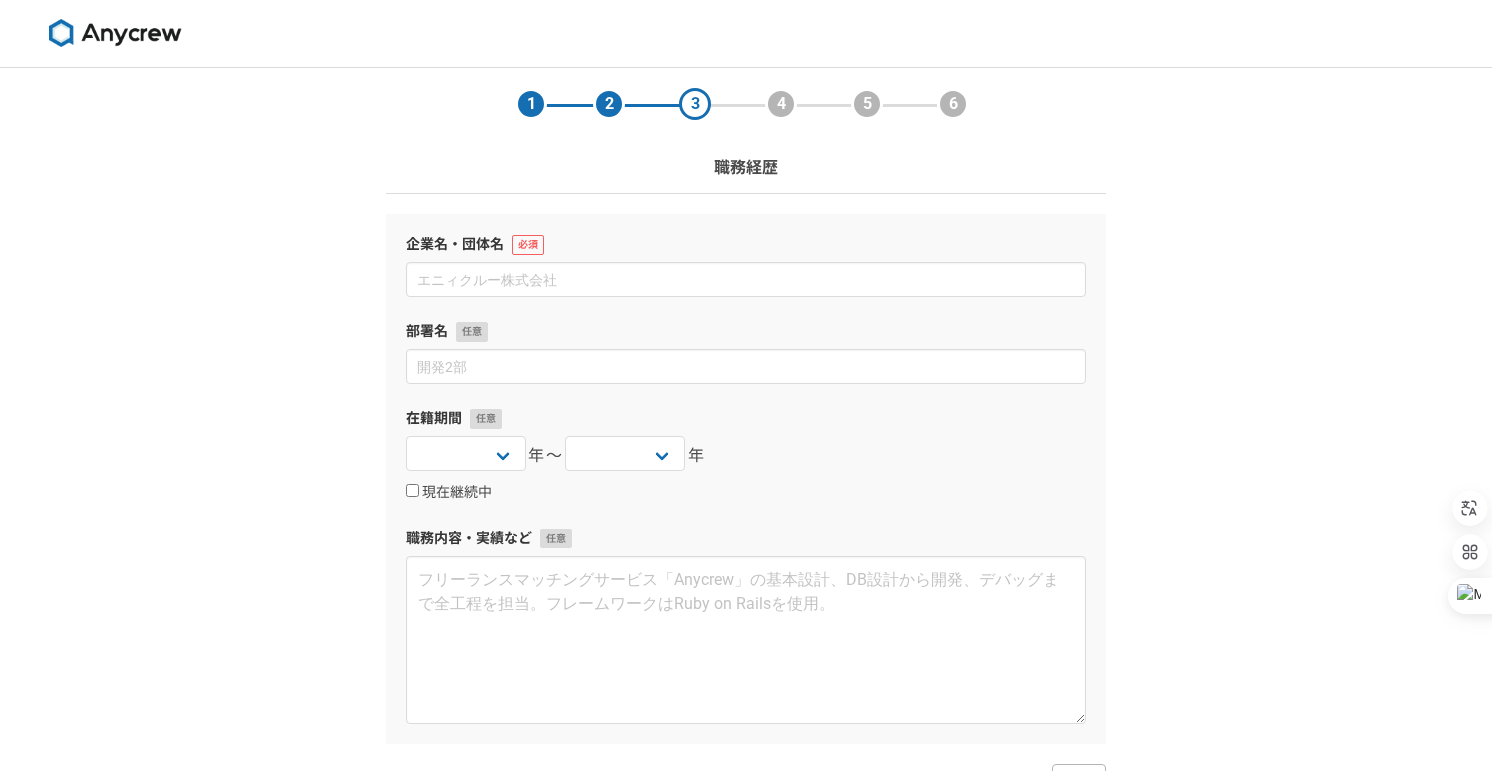scroll, scrollTop: 0, scrollLeft: 0, axis: both 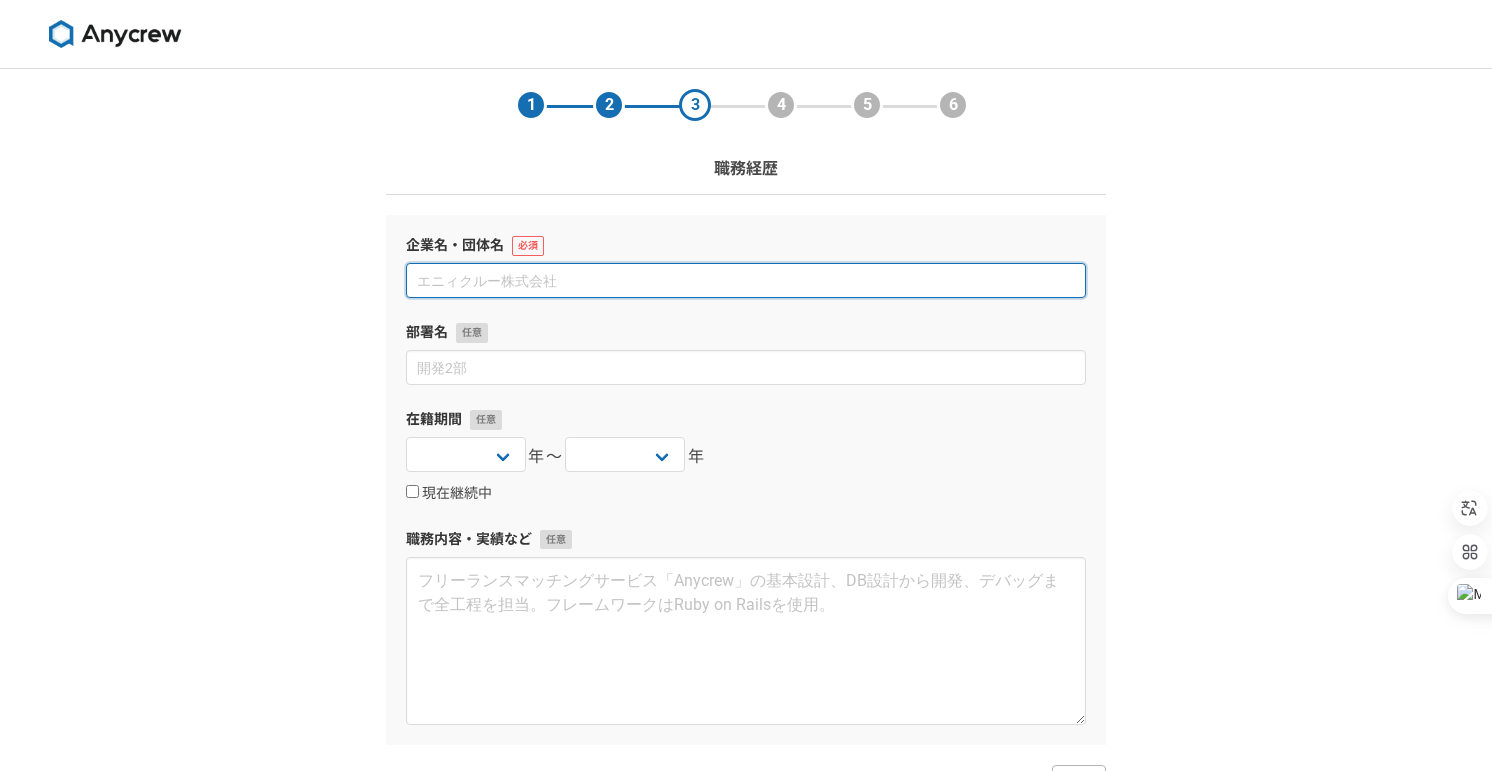 click at bounding box center (746, 280) 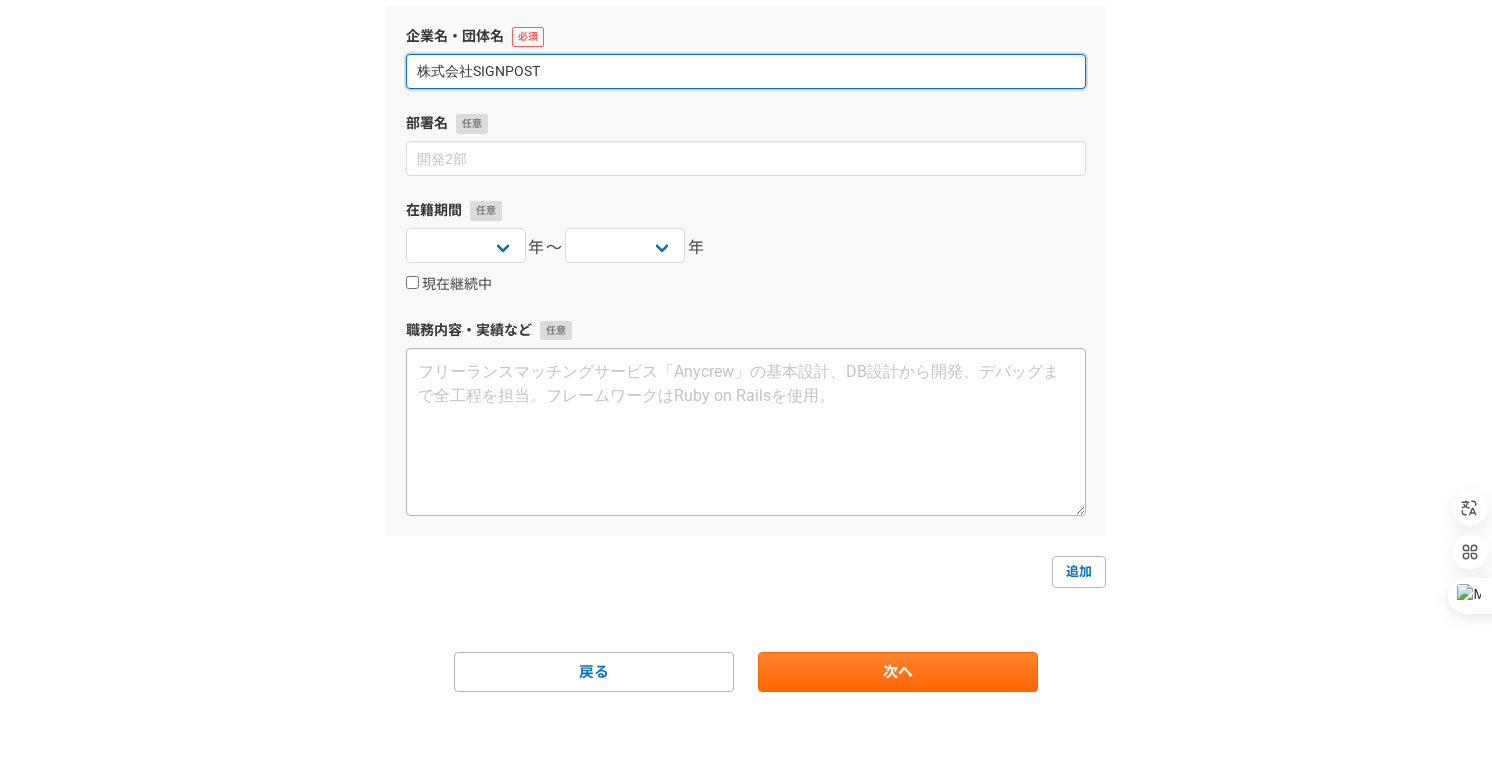 scroll, scrollTop: 210, scrollLeft: 0, axis: vertical 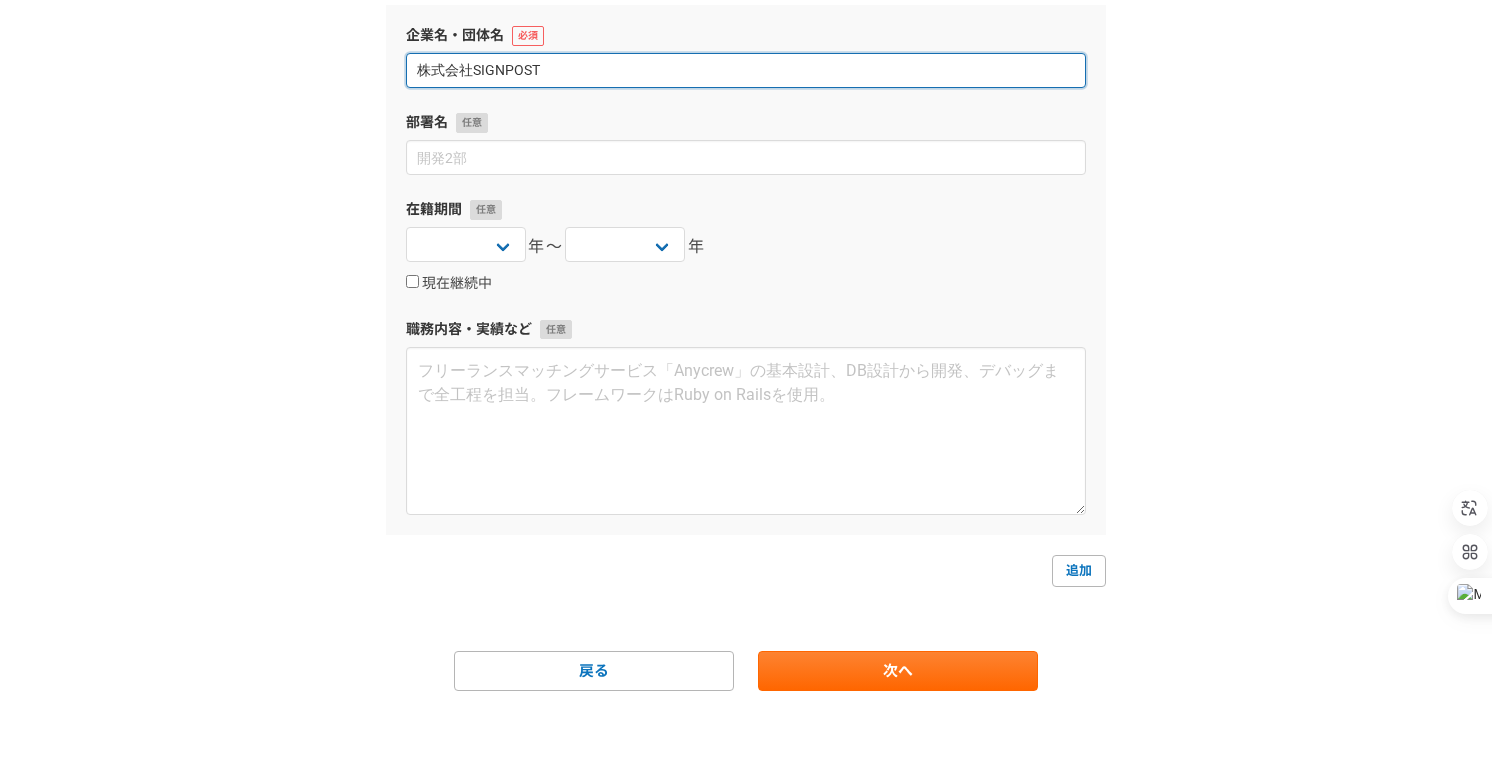 type on "株式会社SIGNPOST" 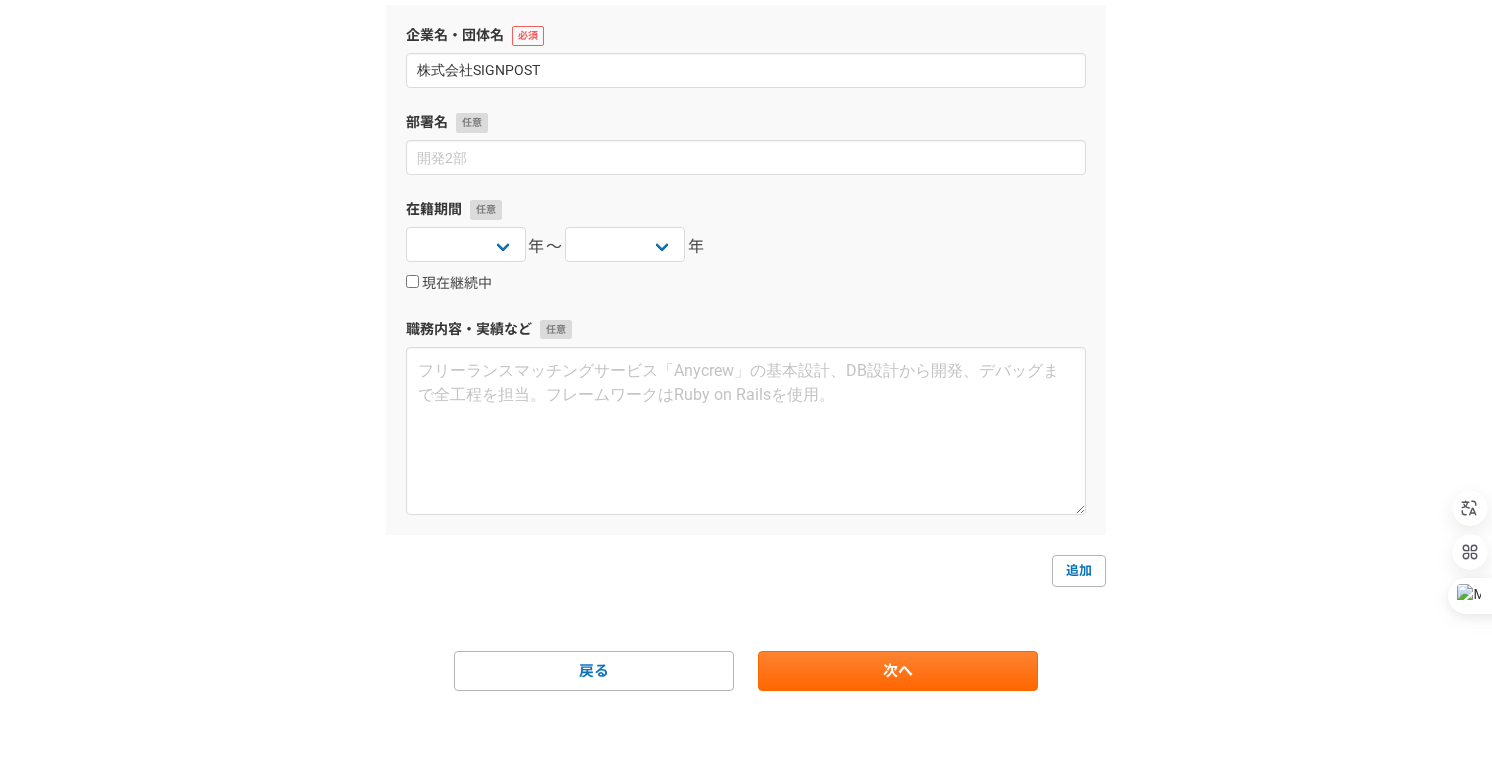 click on "1 2 3 4 5 6 職務経歴 企業名・団体名 株式会社SIGNPOST 部署名 在籍期間 2025 2024 2023 2022 2021 2020 2019 2018 2017 2016 2015 2014 2013 2012 2011 2010 2009 2008 2007 2006 2005 2004 2003 2002 2001 2000 1999 1998 1997 1996 1995 1994 1993 1992 1991 1990 1989 1988 1987 1986 1985 1984 1983 1982 1981 1980 1979 1978 1977 1976 年〜 2025 2024 2023 2022 2021 2020 2019 2018 2017 2016 2015 2014 2013 2012 2011 2010 2009 2008 2007 2006 2005 2004 2003 2002 2001 2000 1999 1998 1997 1996 1995 1994 1993 1992 1991 1990 1989 1988 1987 1986 1985 1984 1983 1982 1981 1980 1979 1978 1977 1976 年   現在継続中 職務内容・実績など 追加 戻る 次へ" at bounding box center (746, 315) 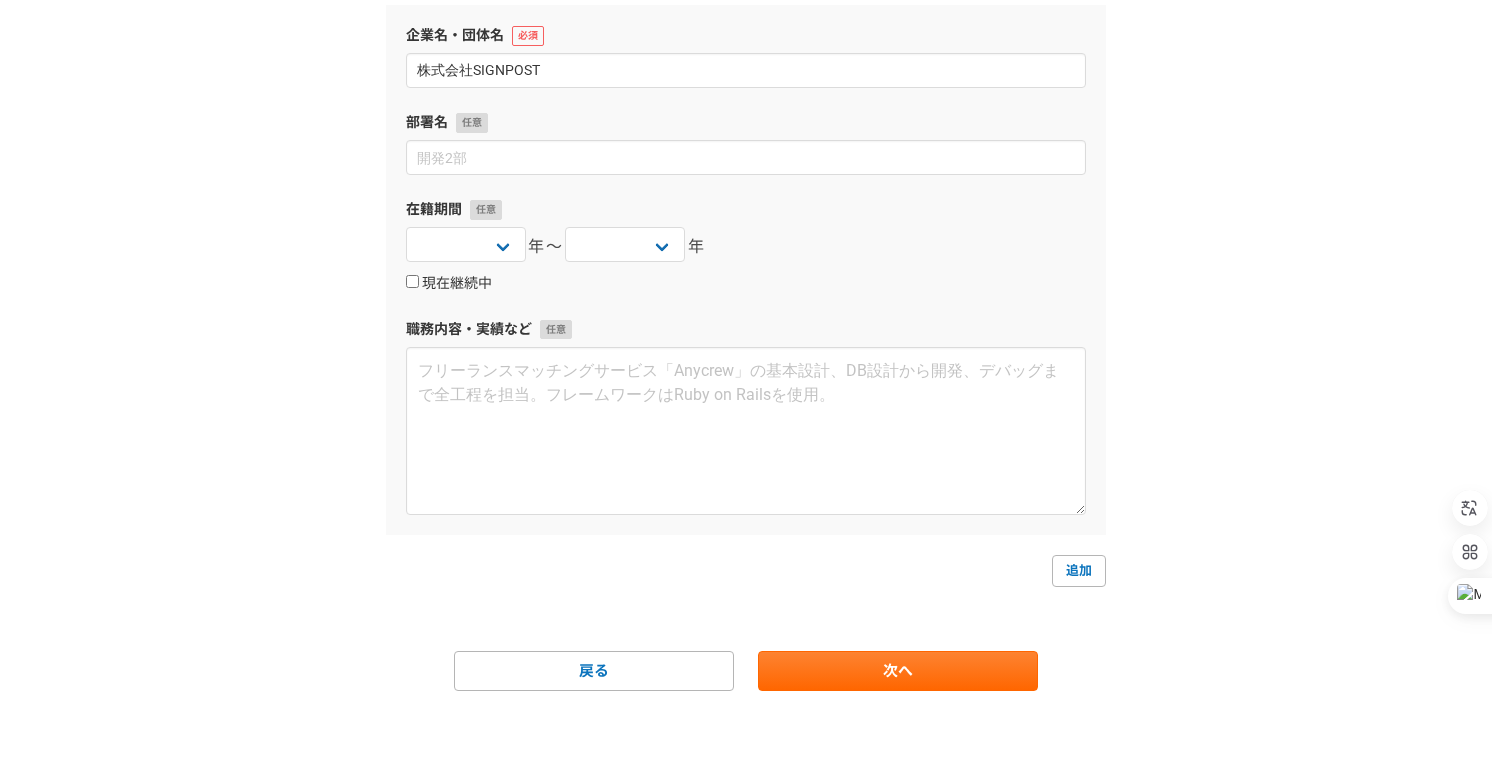 click on "現在継続中" at bounding box center [449, 284] 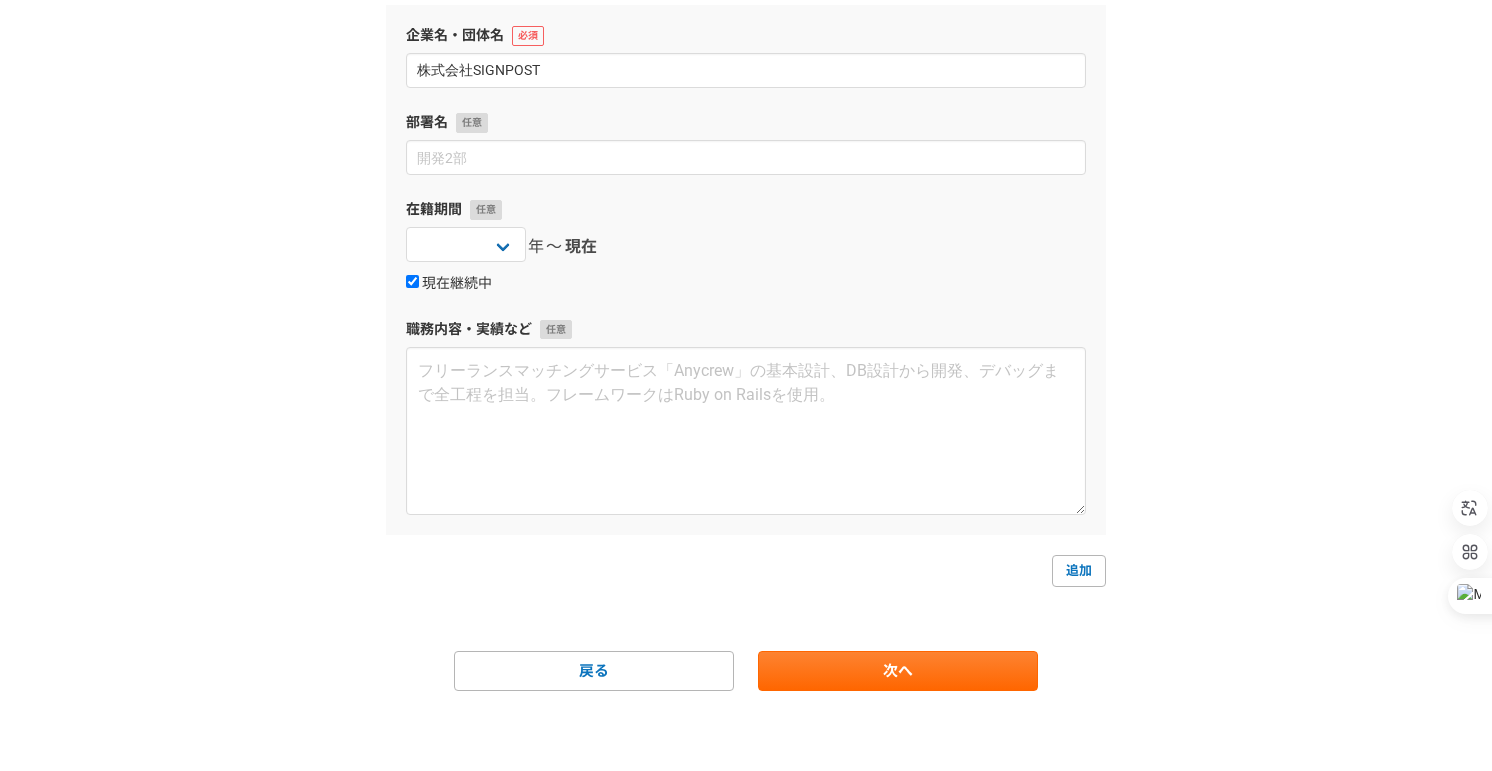click on "現在継続中" at bounding box center [449, 284] 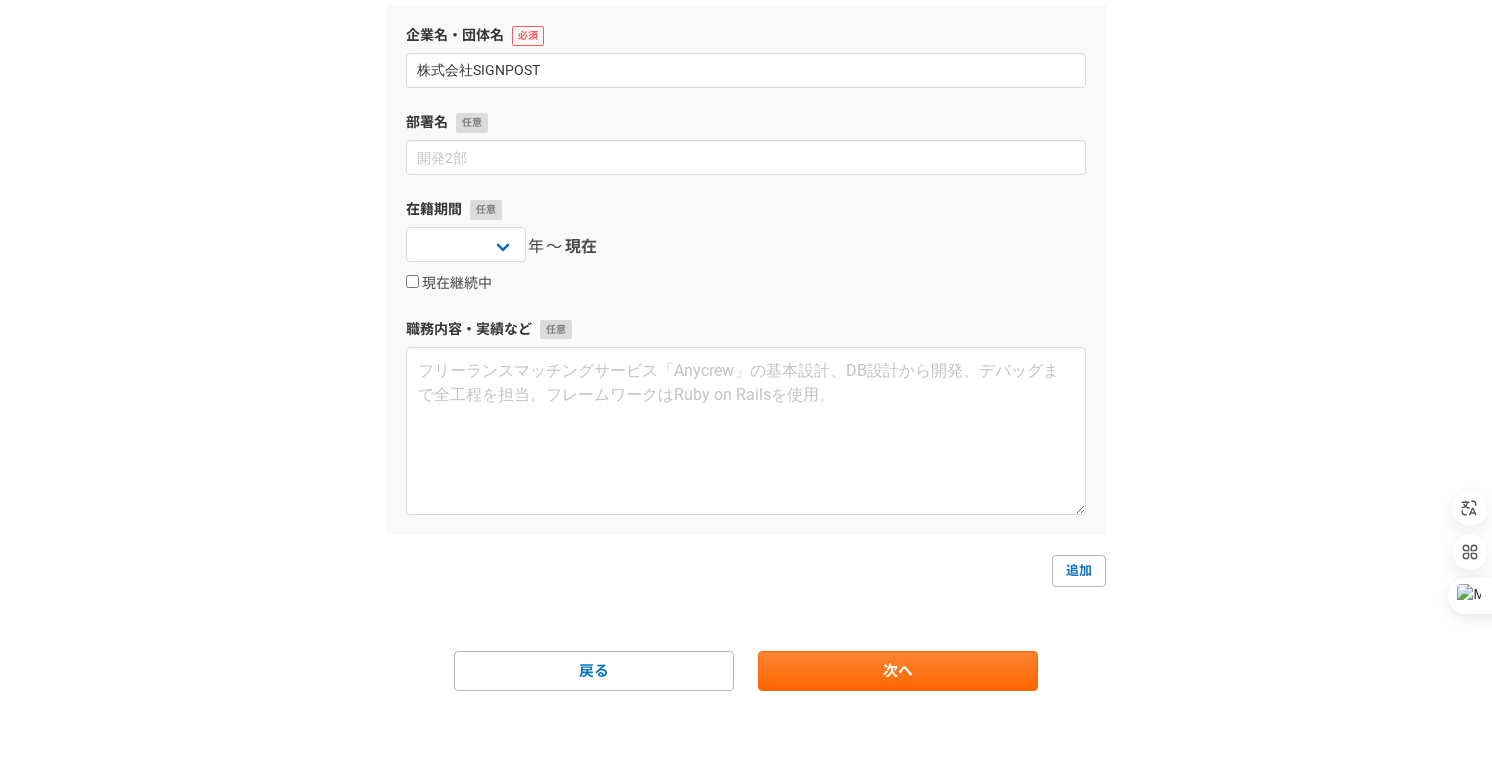 select 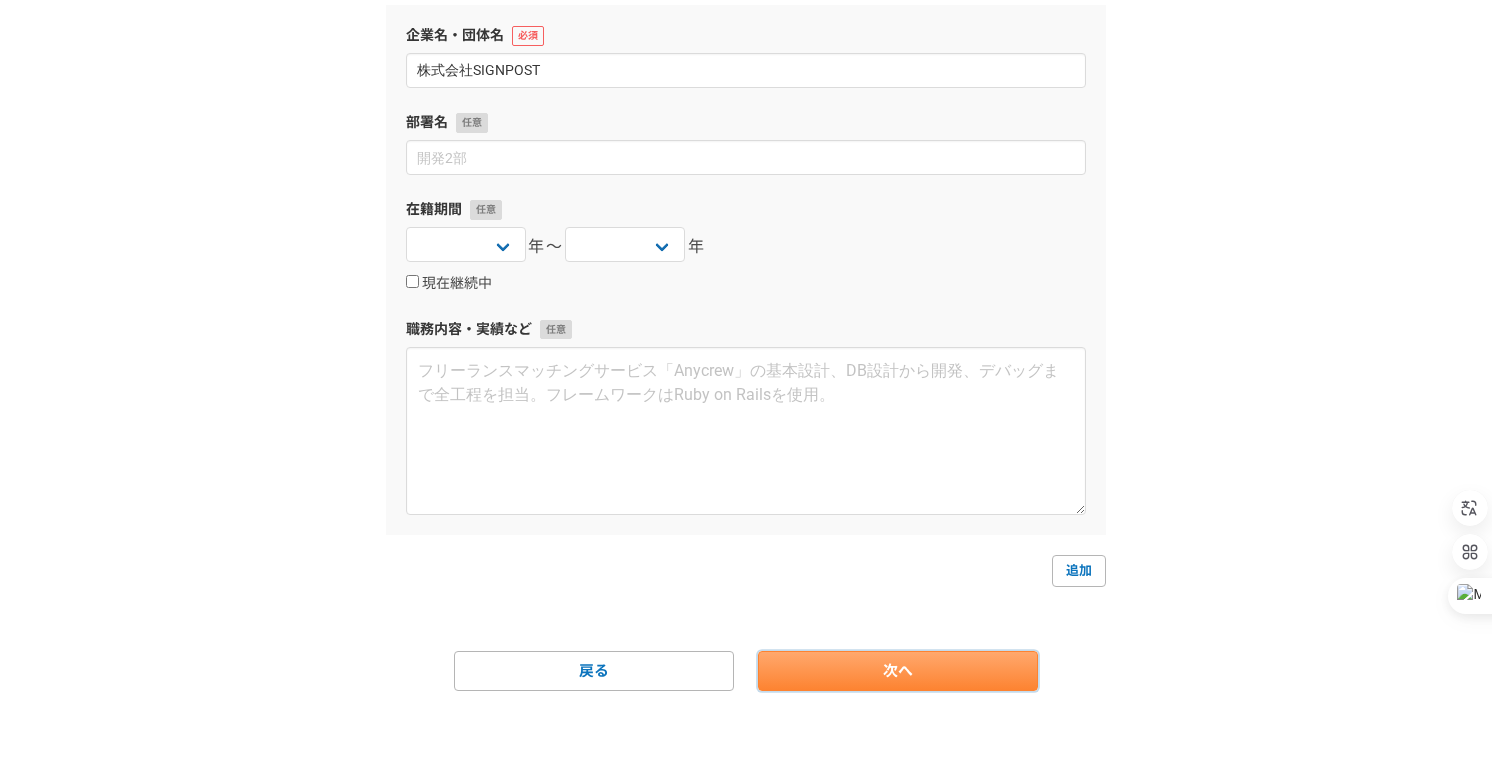click on "次へ" at bounding box center [898, 671] 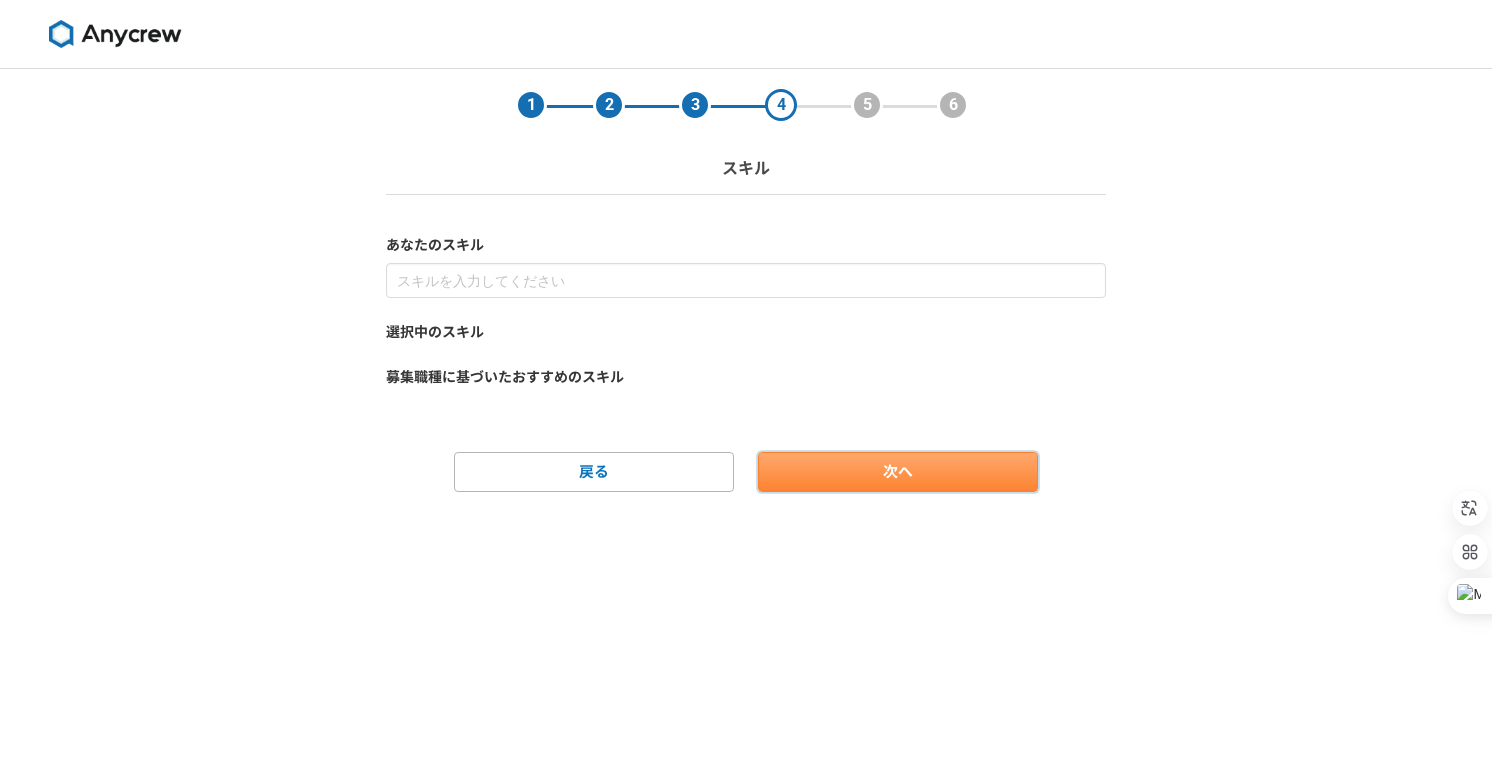 scroll, scrollTop: 0, scrollLeft: 0, axis: both 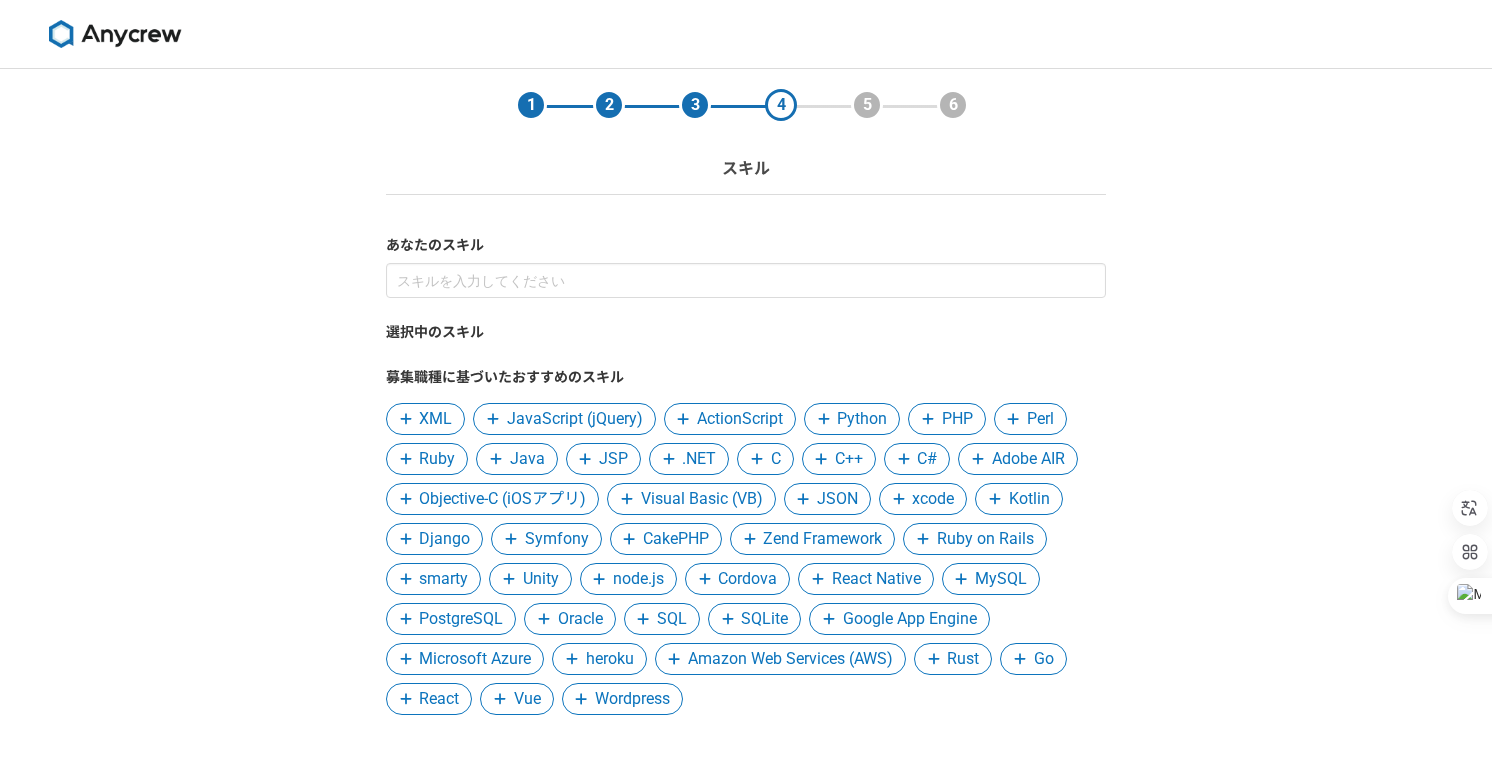 click on "あなたのスキル" at bounding box center (746, 245) 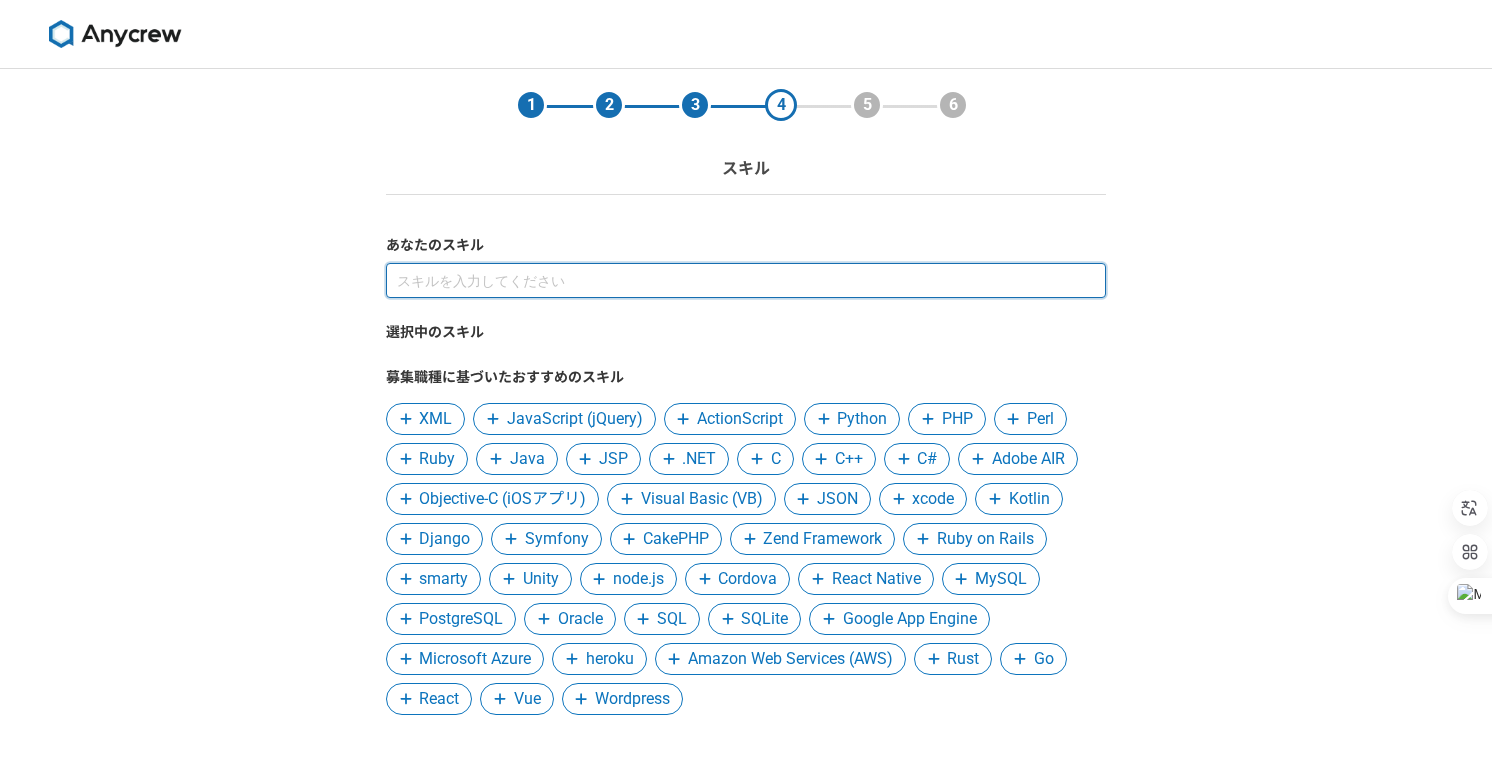 click at bounding box center (746, 280) 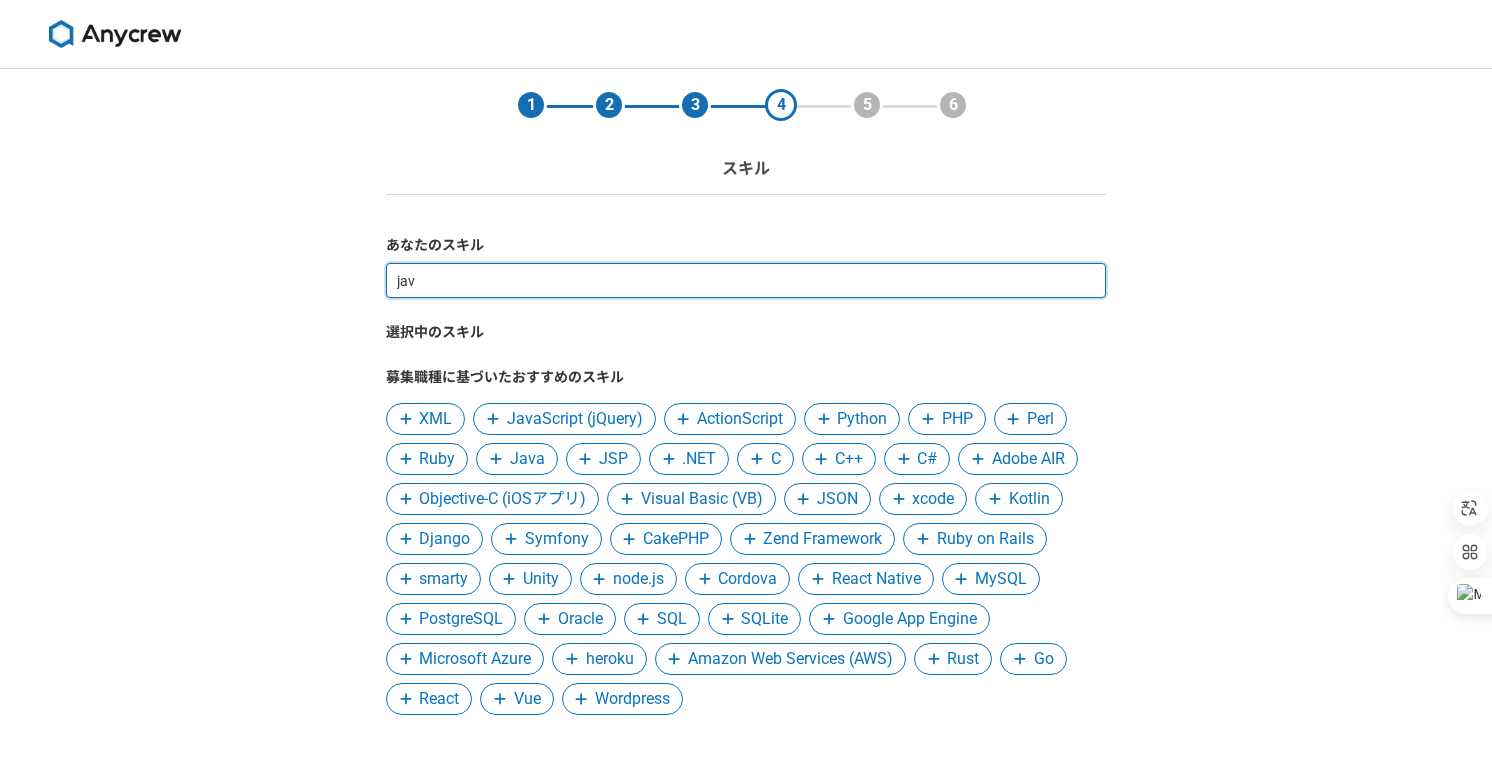 type on "java" 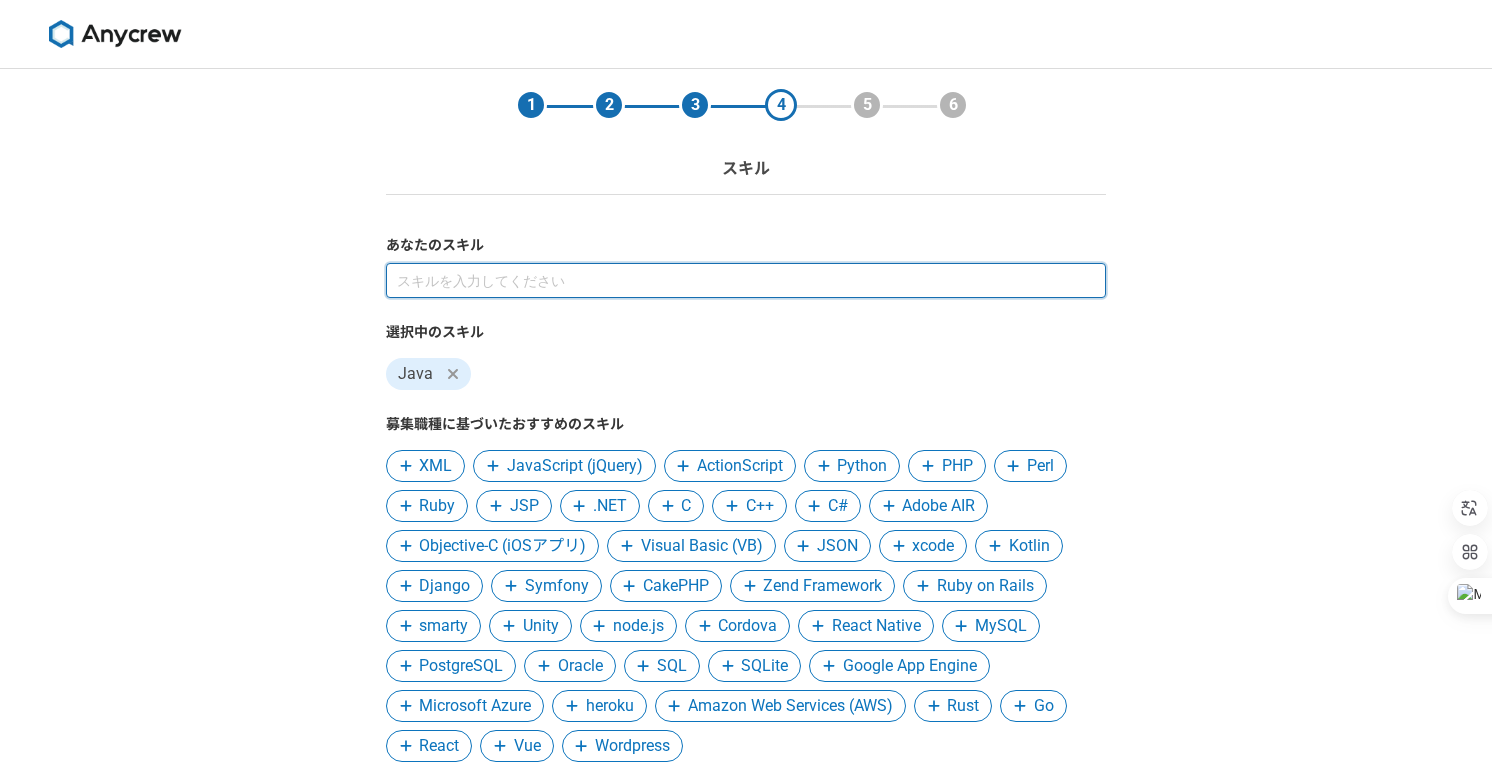 click at bounding box center [746, 280] 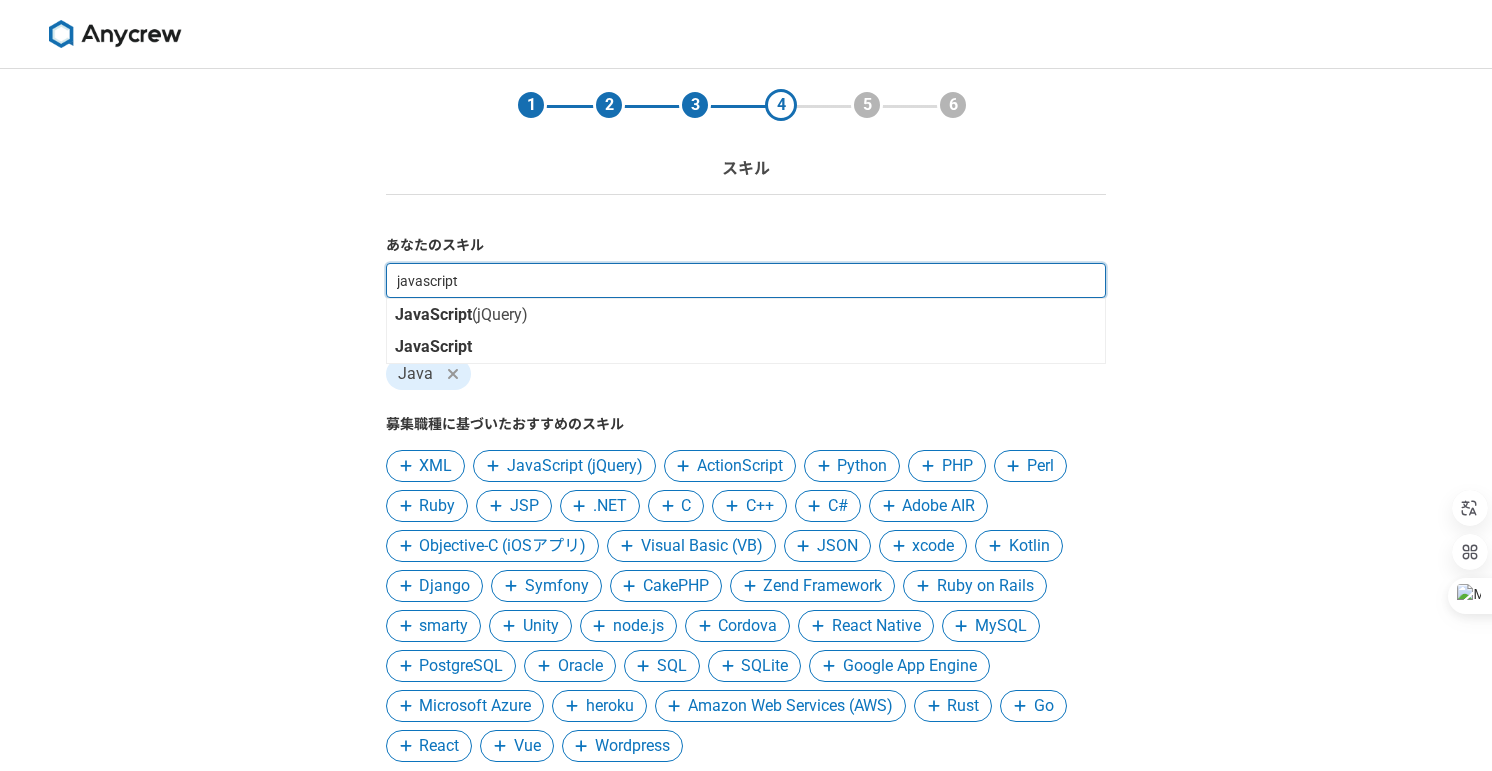 type on "javascript" 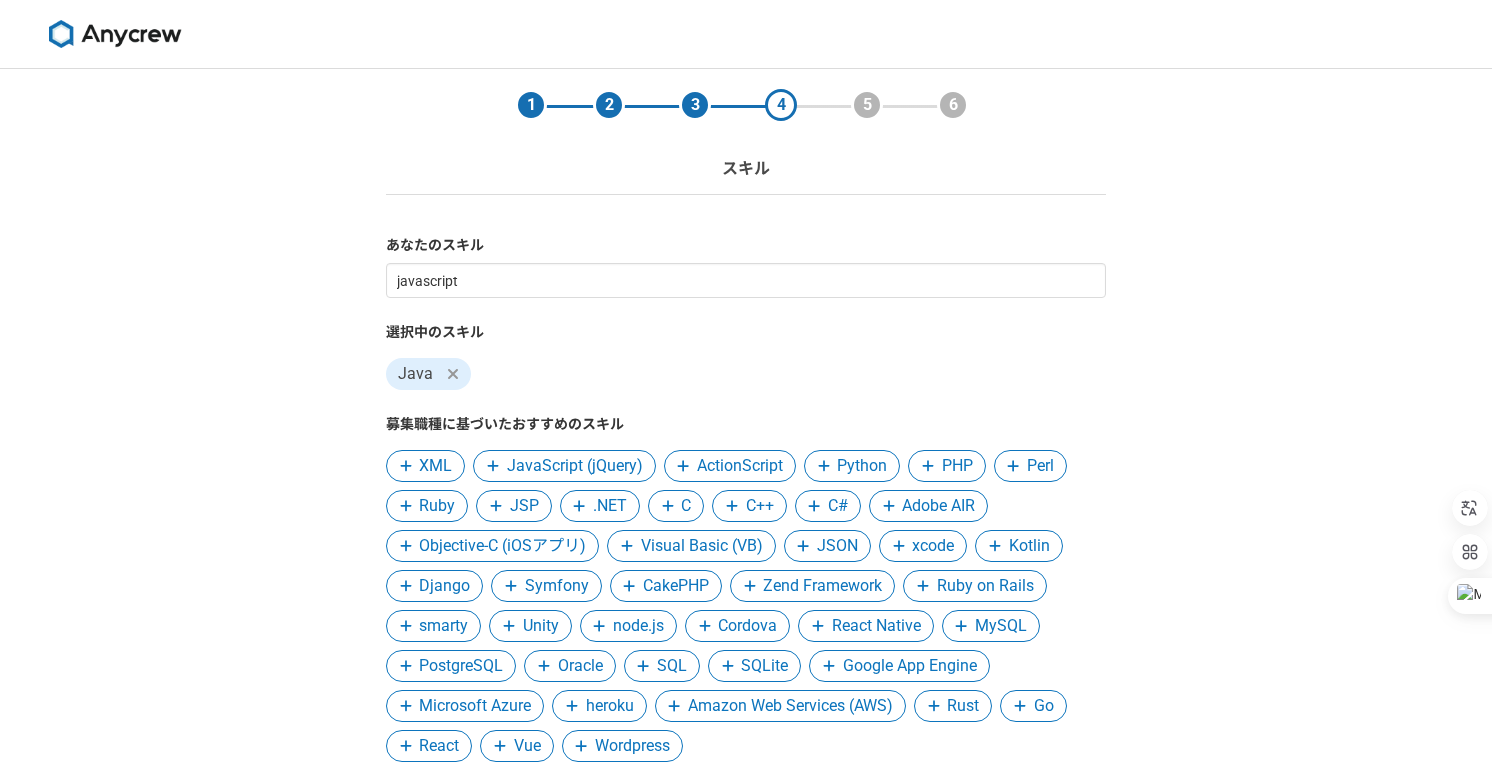 click on "1 2 3 4 5 6 スキル あなたのスキル javascript 選択中のスキル Java 募集職種に基づいたおすすめのスキル XML JavaScript (jQuery) ActionScript Python PHP Perl Ruby JSP .NET C C++ C# Adobe AIR Objective-C (iOSアプリ) Visual Basic (VB) JSON xcode Kotlin Django Symfony CakePHP Zend Framework Ruby on Rails smarty Unity node.js Cordova React Native MySQL PostgreSQL Oracle SQL SQLite Google App Engine Microsoft Azure heroku Amazon Web Services (AWS) Rust Go React Vue Wordpress 戻る 次へ" at bounding box center (746, 507) 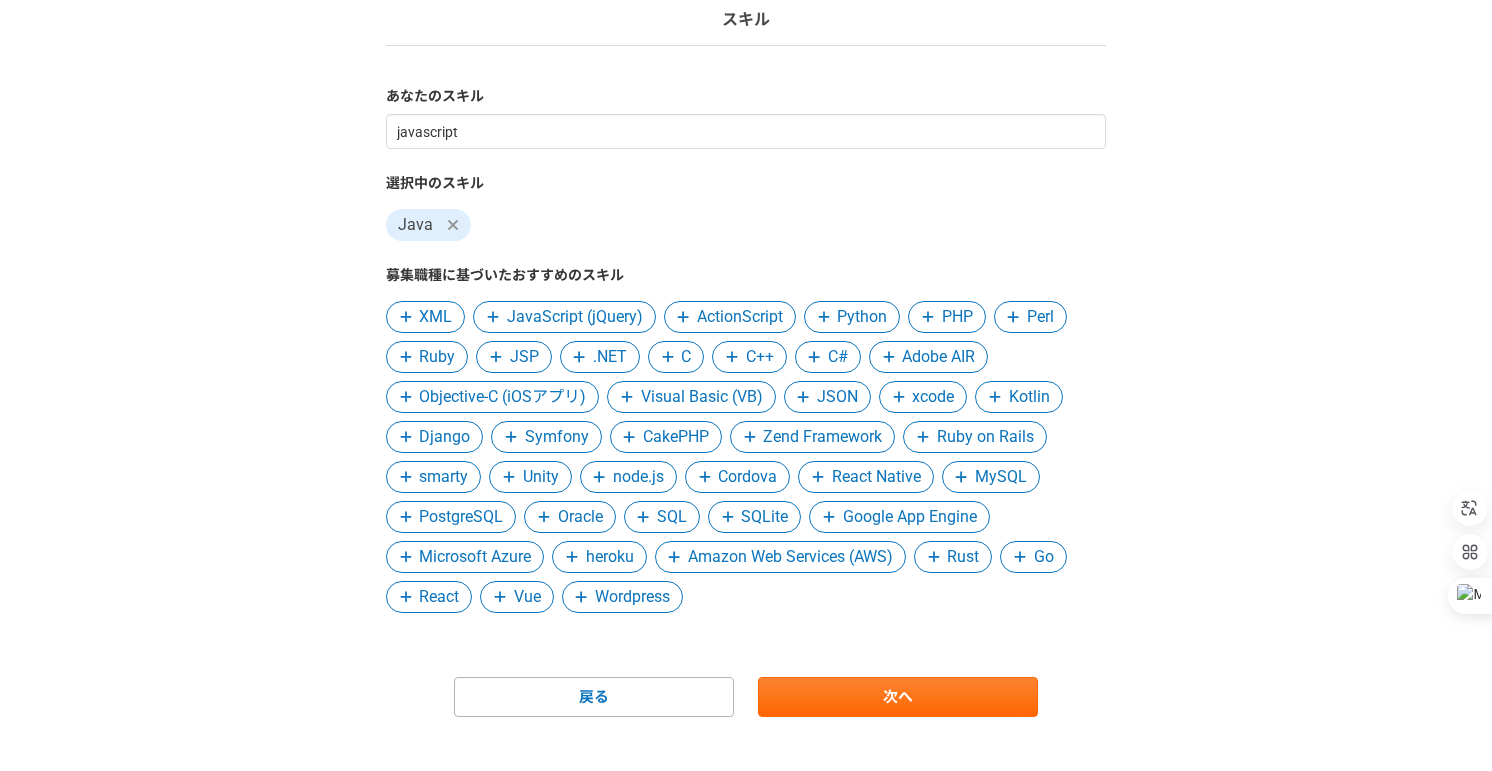 scroll, scrollTop: 175, scrollLeft: 0, axis: vertical 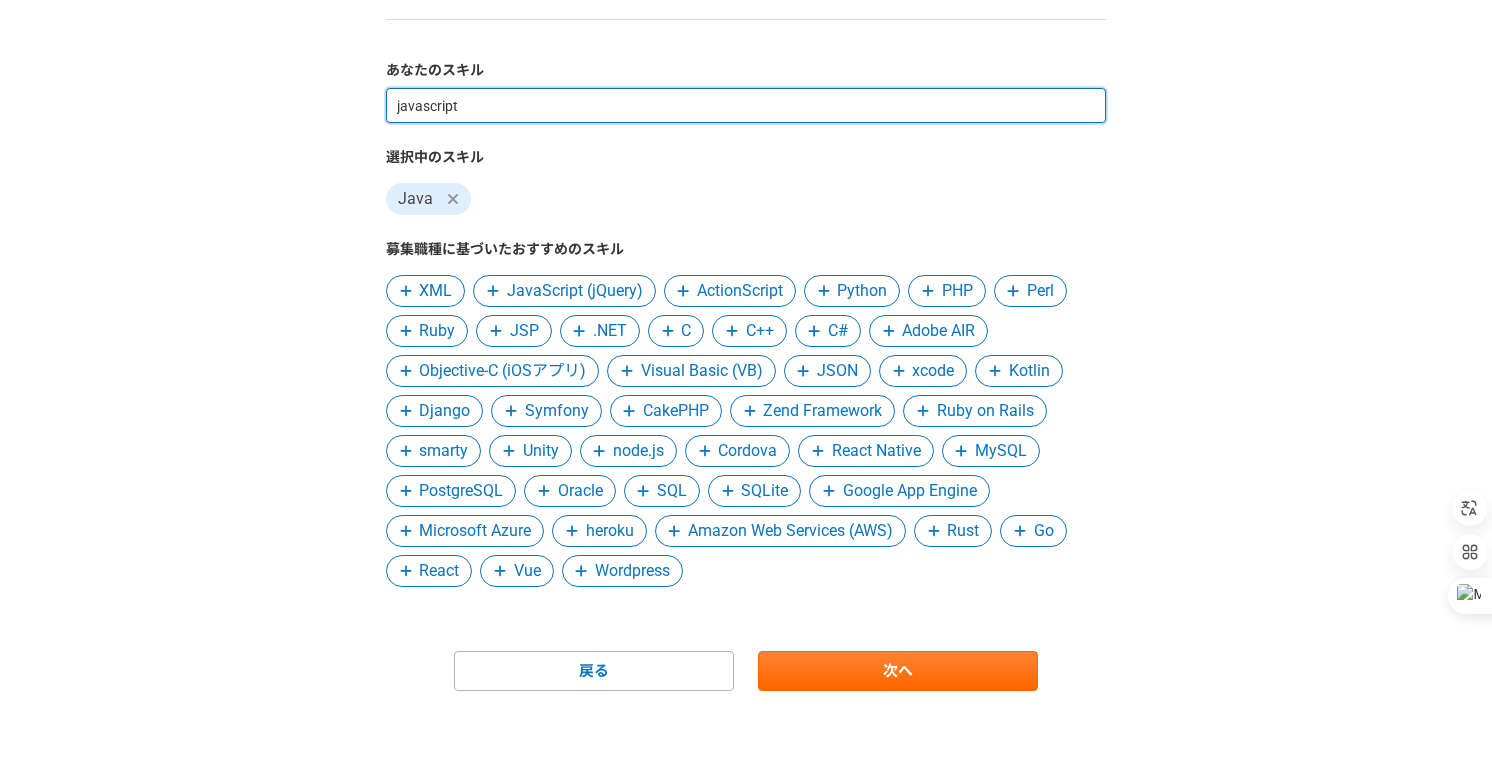 click on "javascript" at bounding box center (746, 105) 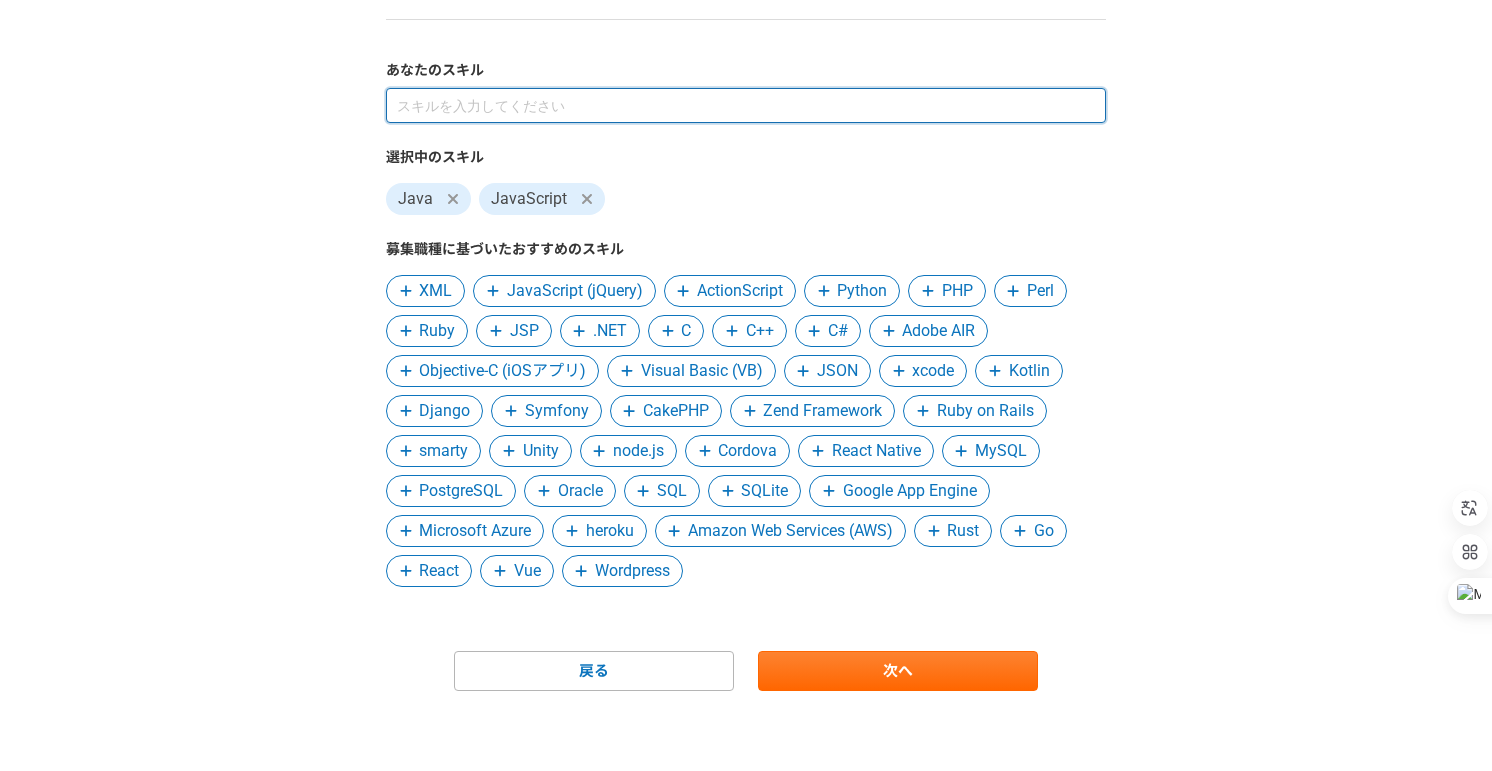 click at bounding box center (746, 105) 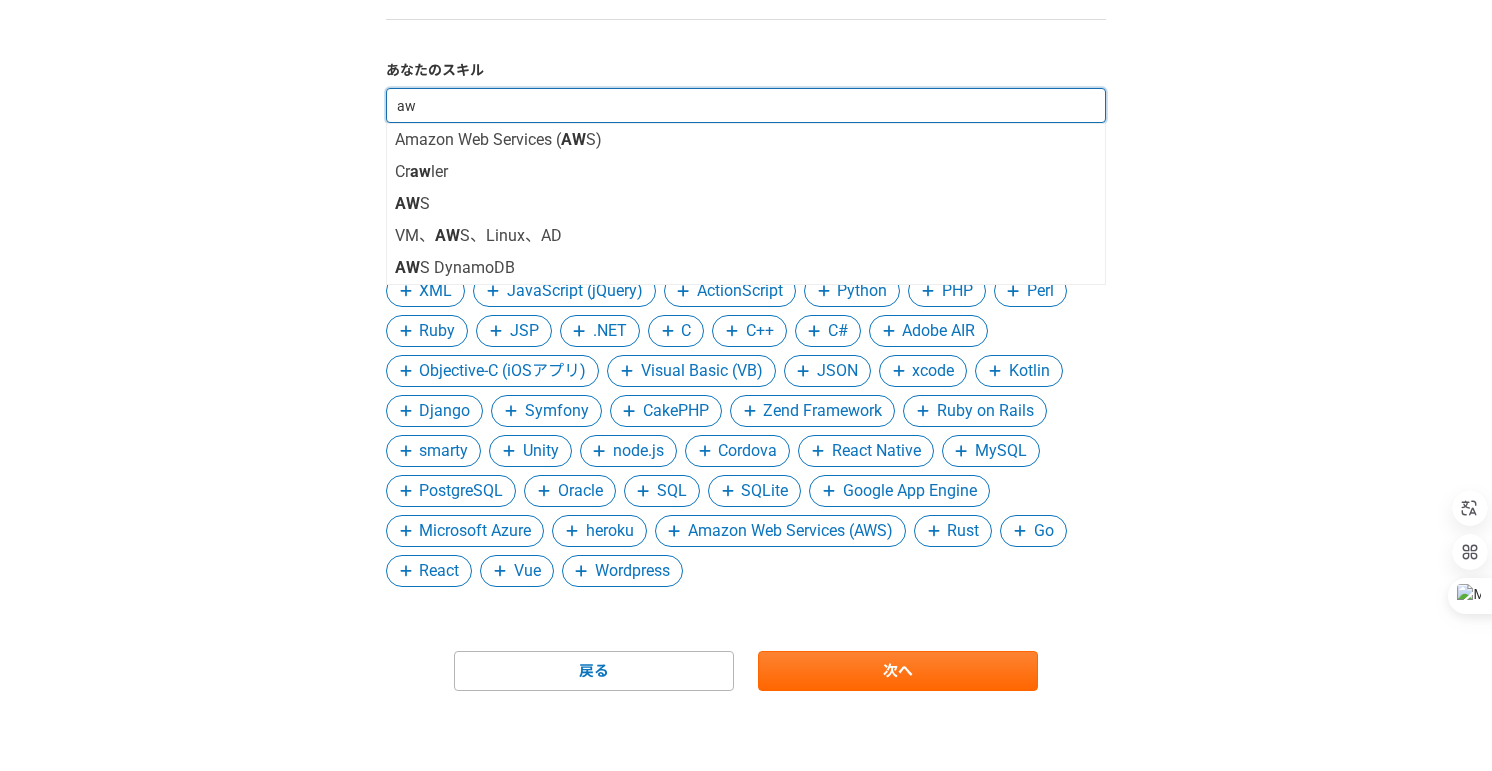 type on "aws" 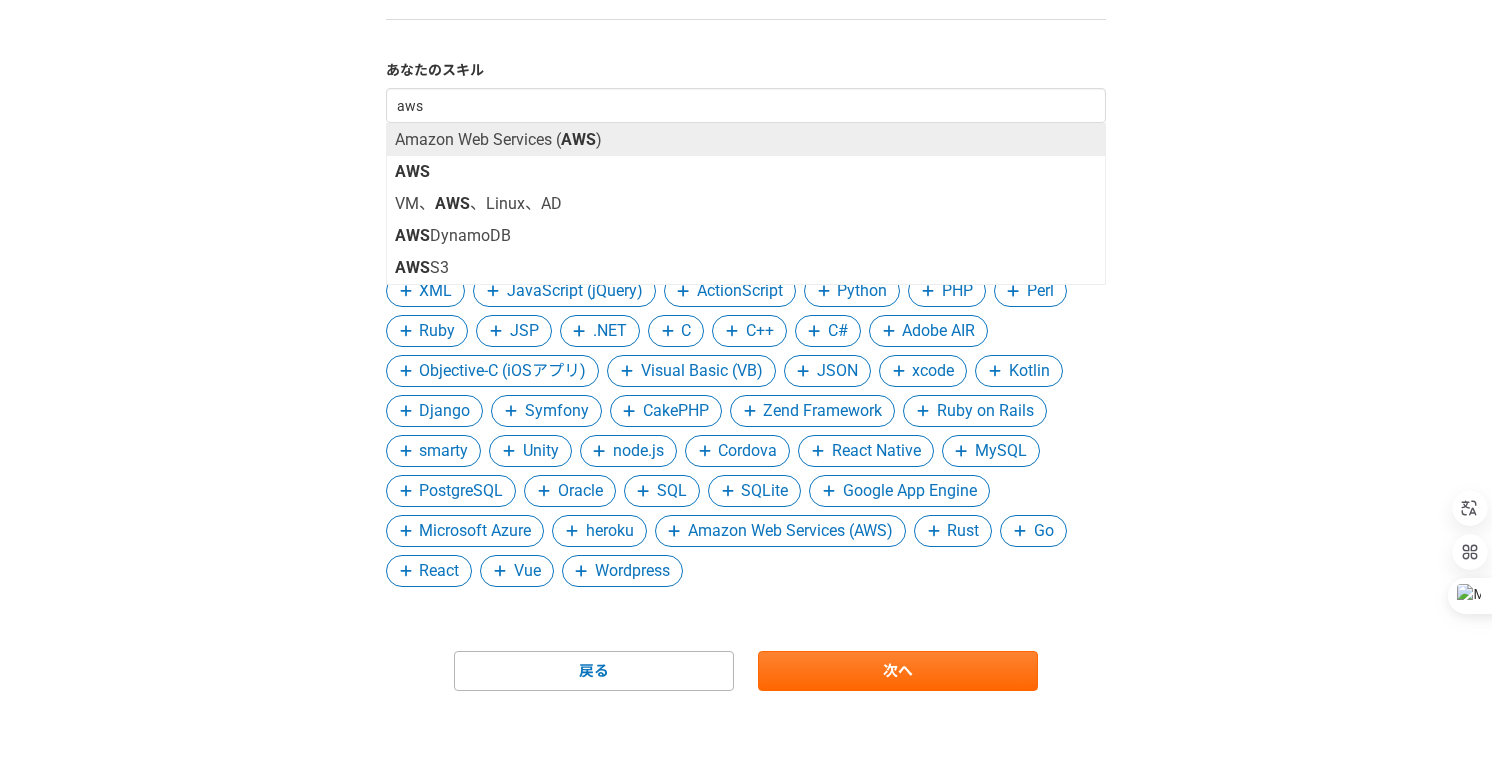 type 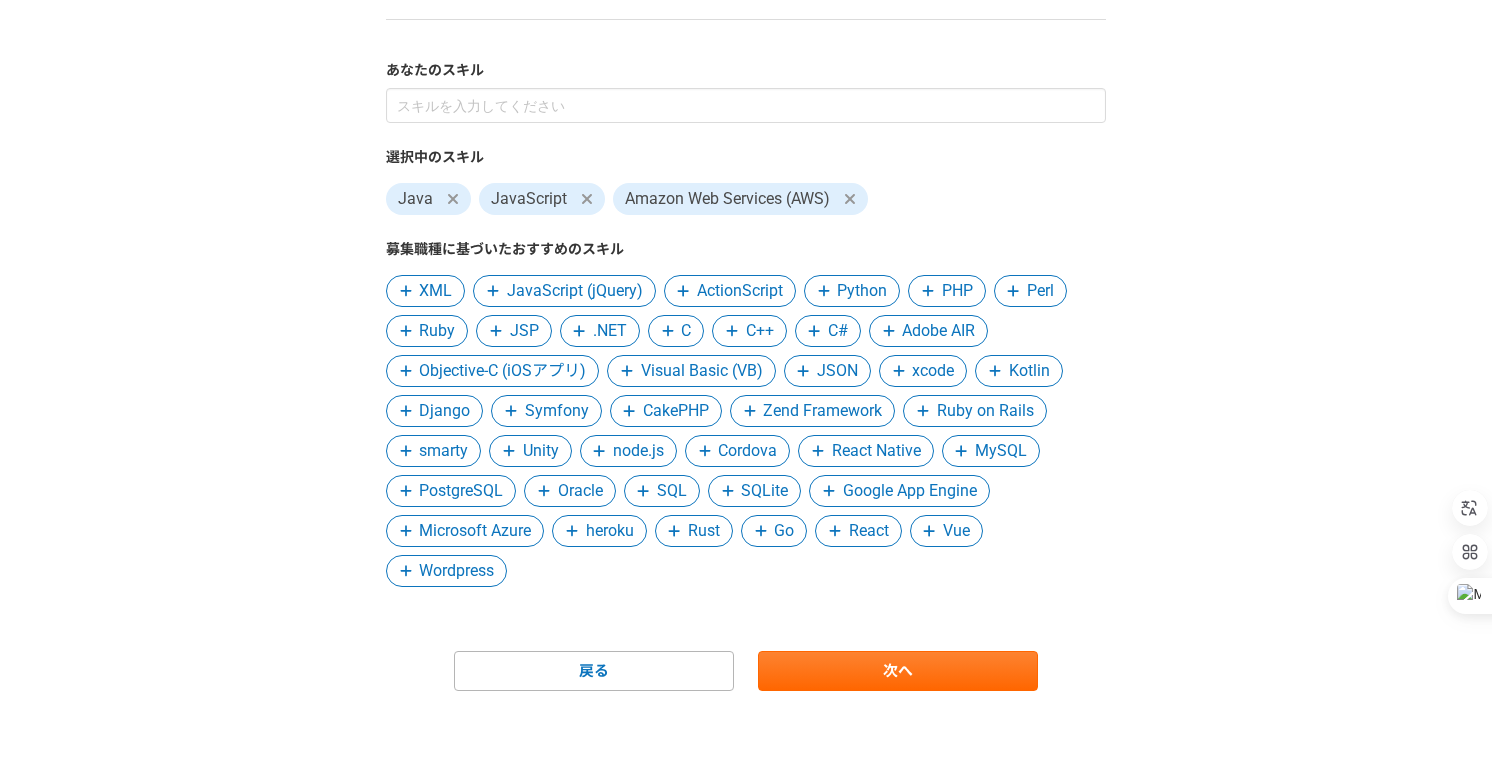 click on "SQL" at bounding box center (672, 491) 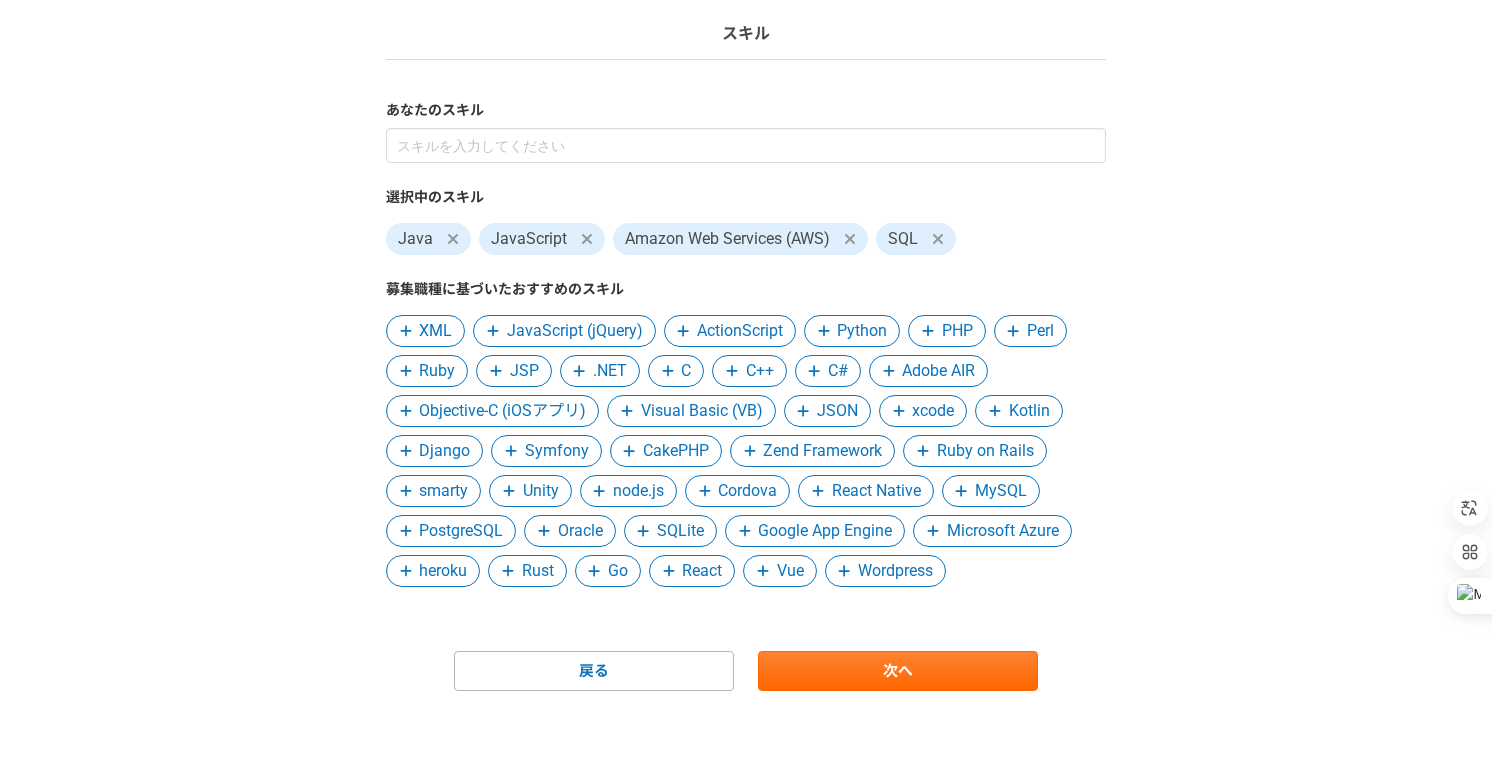 scroll, scrollTop: 135, scrollLeft: 0, axis: vertical 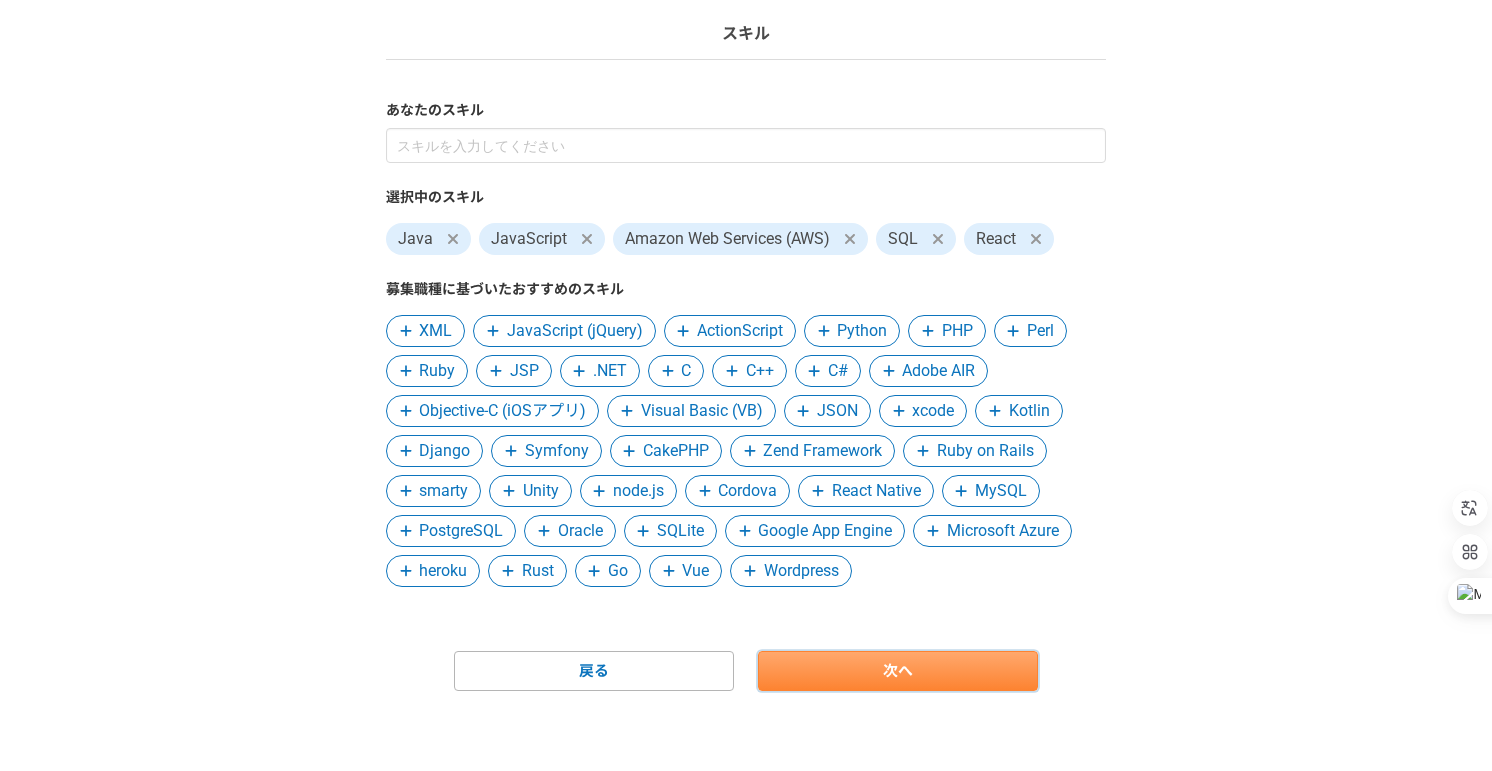 click on "次へ" at bounding box center (898, 671) 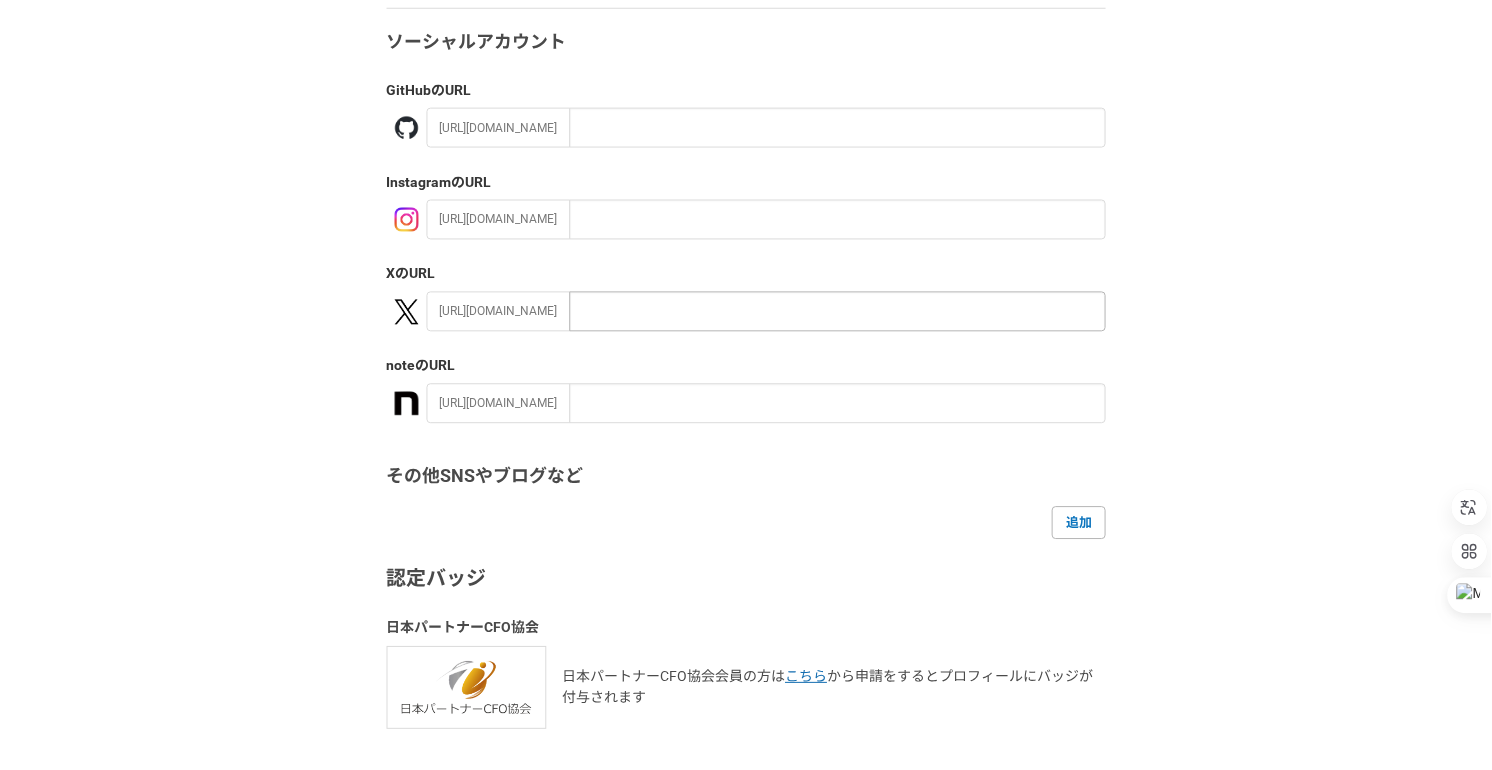 scroll, scrollTop: 29, scrollLeft: 0, axis: vertical 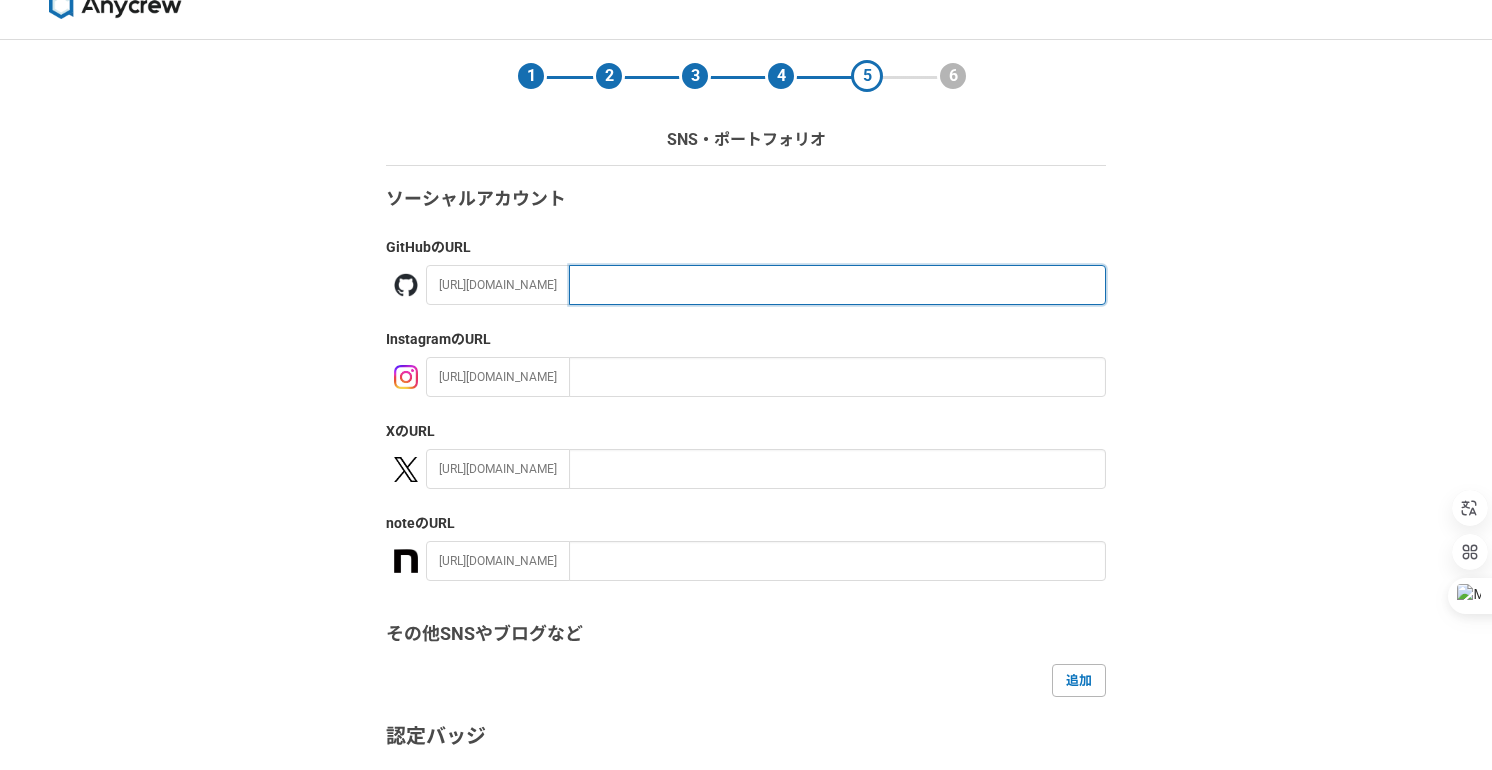 click at bounding box center (837, 285) 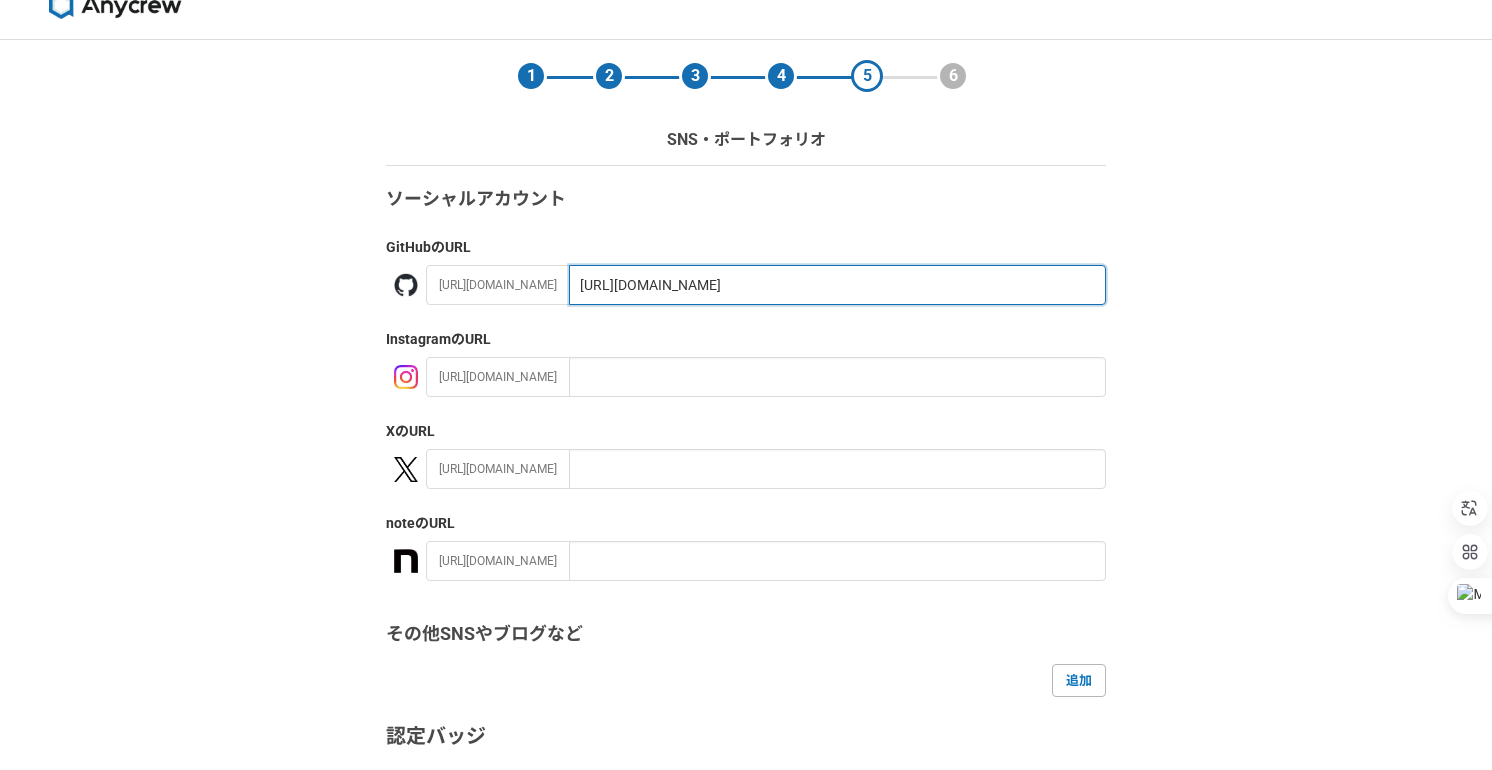 type on "https://github.com/yoyoyo0205/springboot-output" 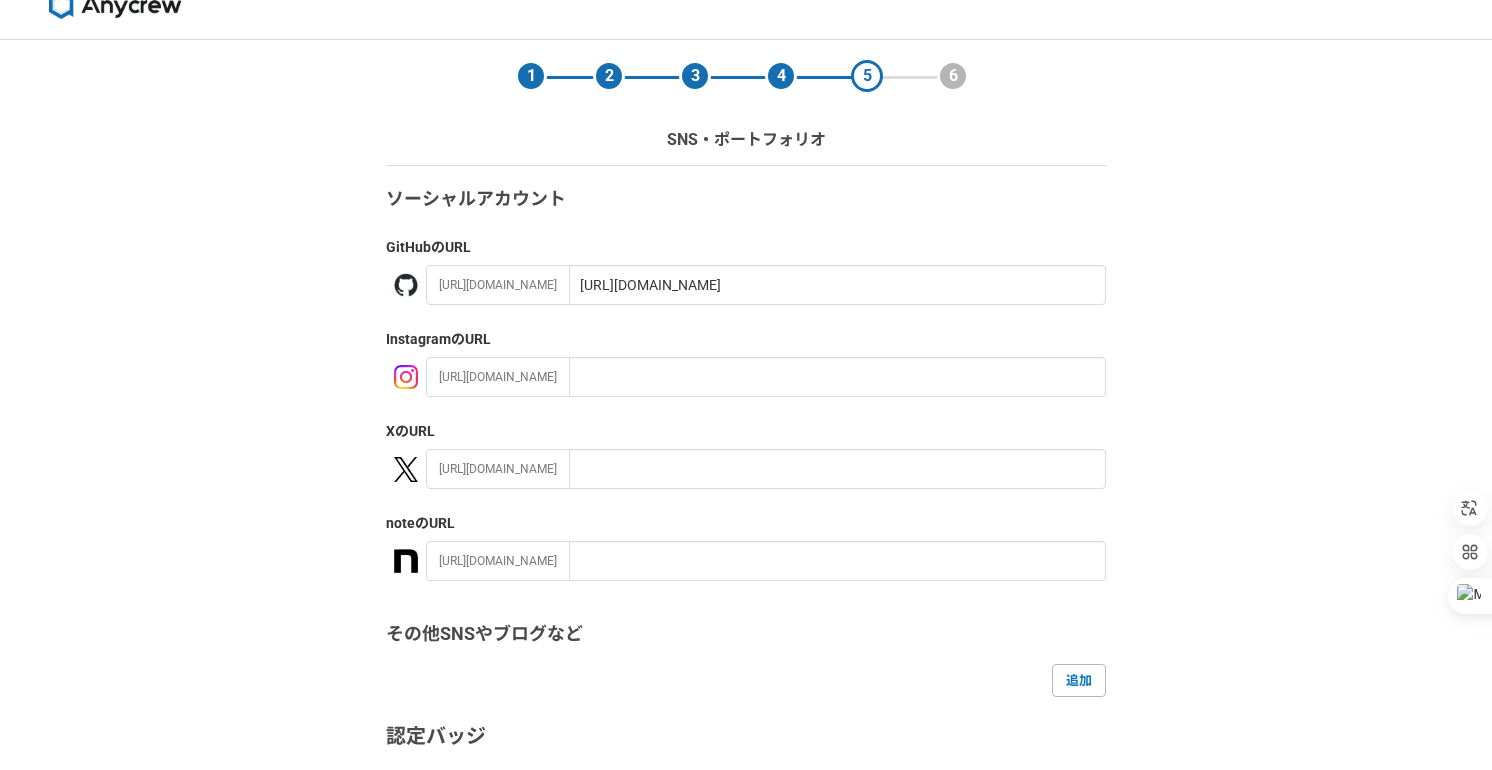 drag, startPoint x: 232, startPoint y: 328, endPoint x: 230, endPoint y: 339, distance: 11.18034 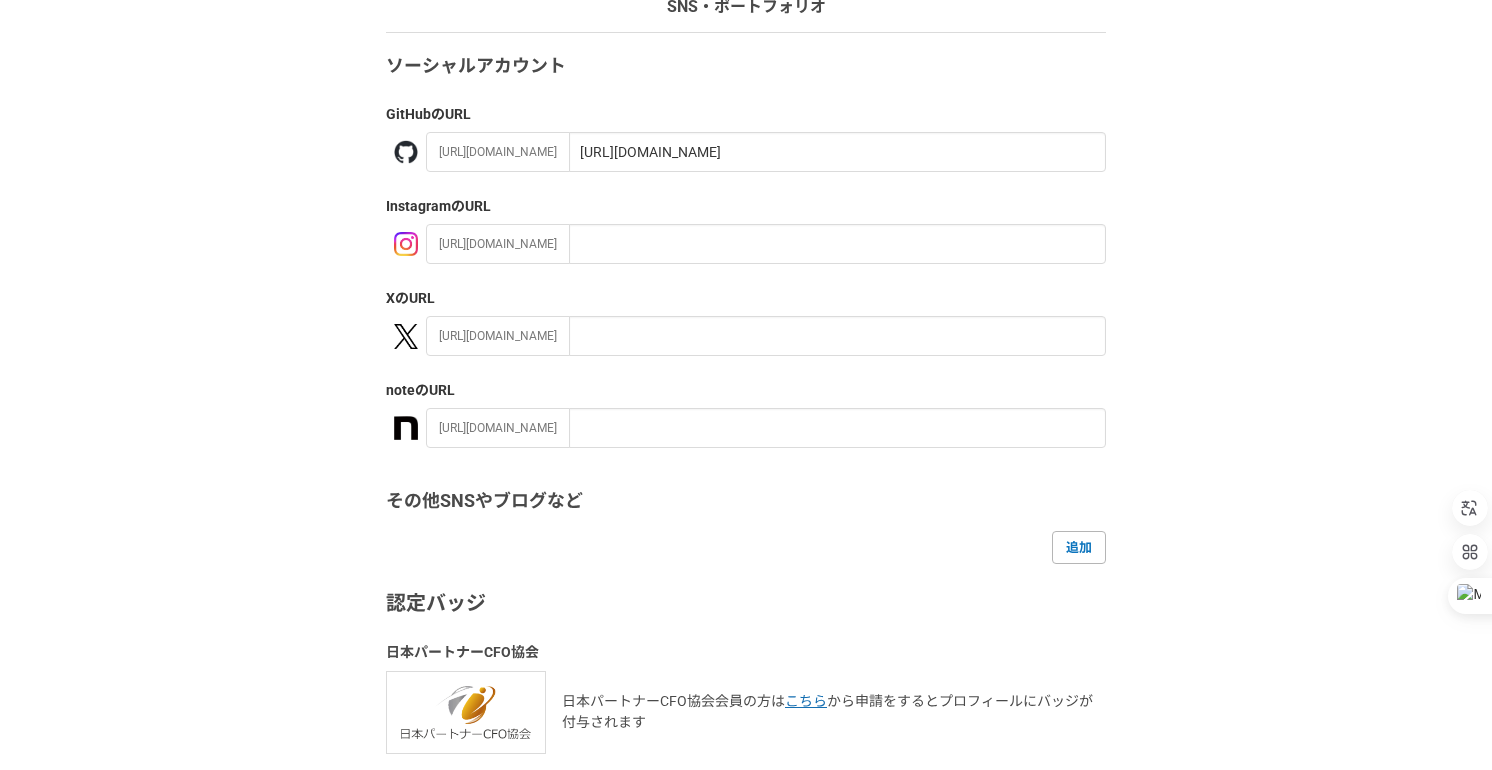 scroll, scrollTop: 329, scrollLeft: 0, axis: vertical 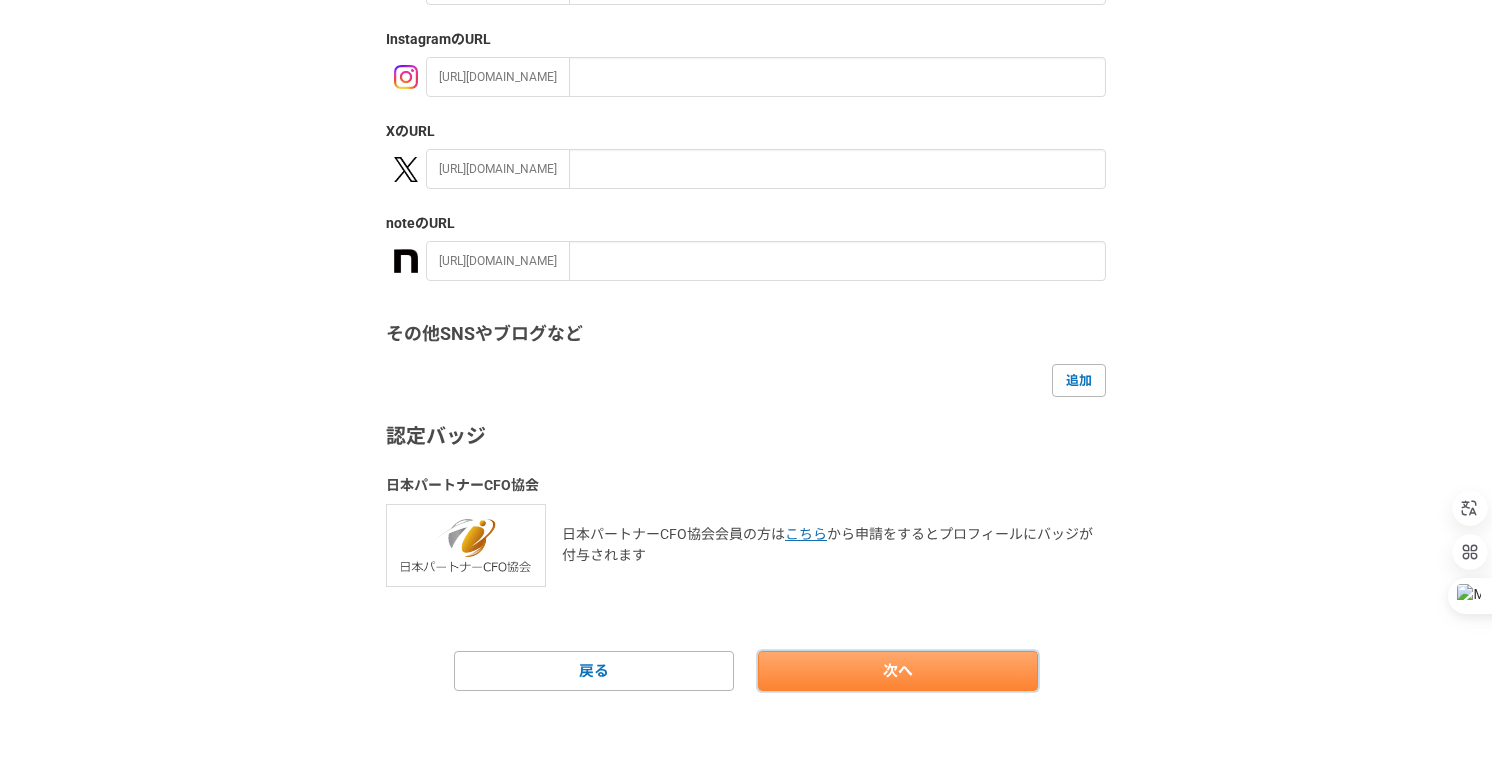 click on "次へ" at bounding box center [898, 671] 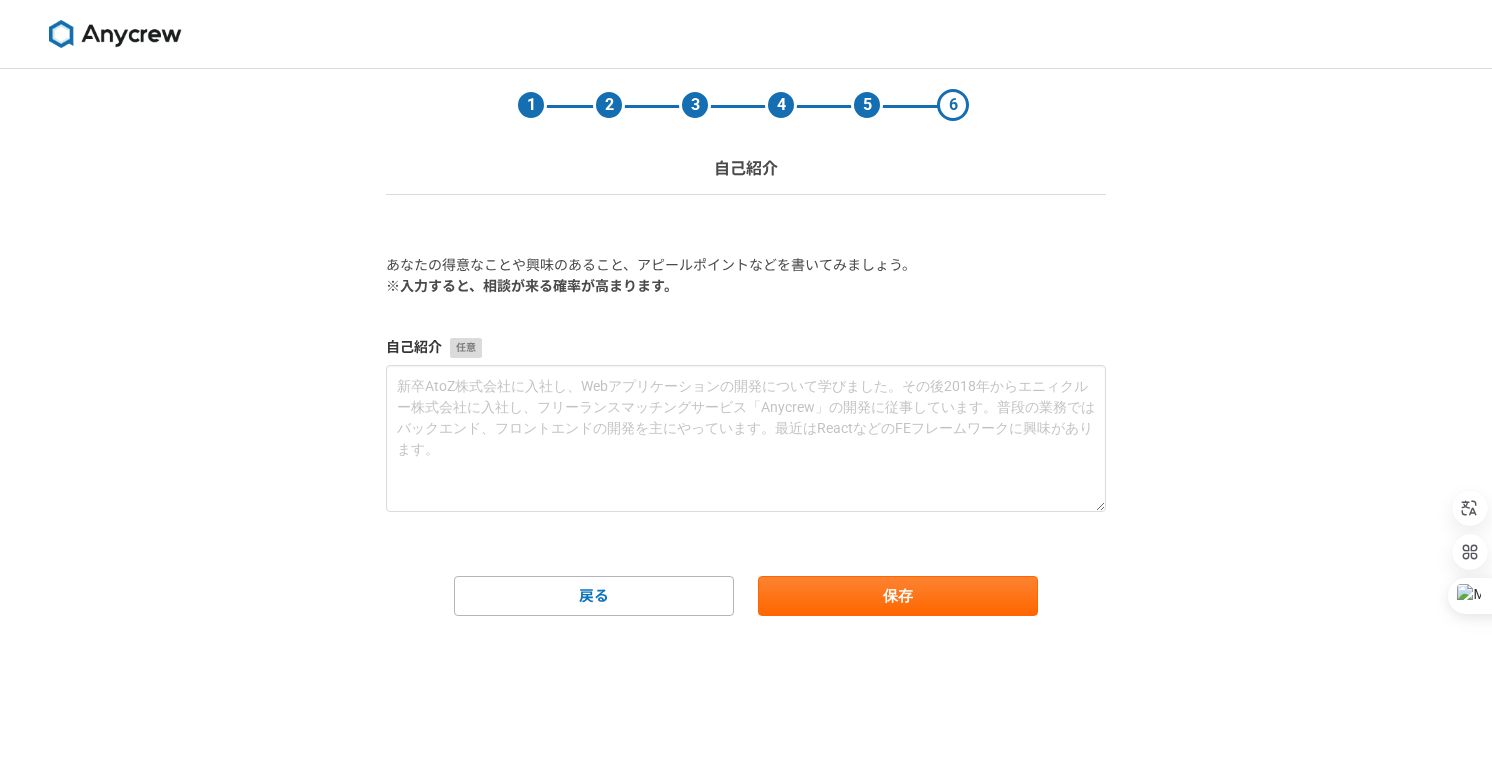 scroll, scrollTop: 0, scrollLeft: 0, axis: both 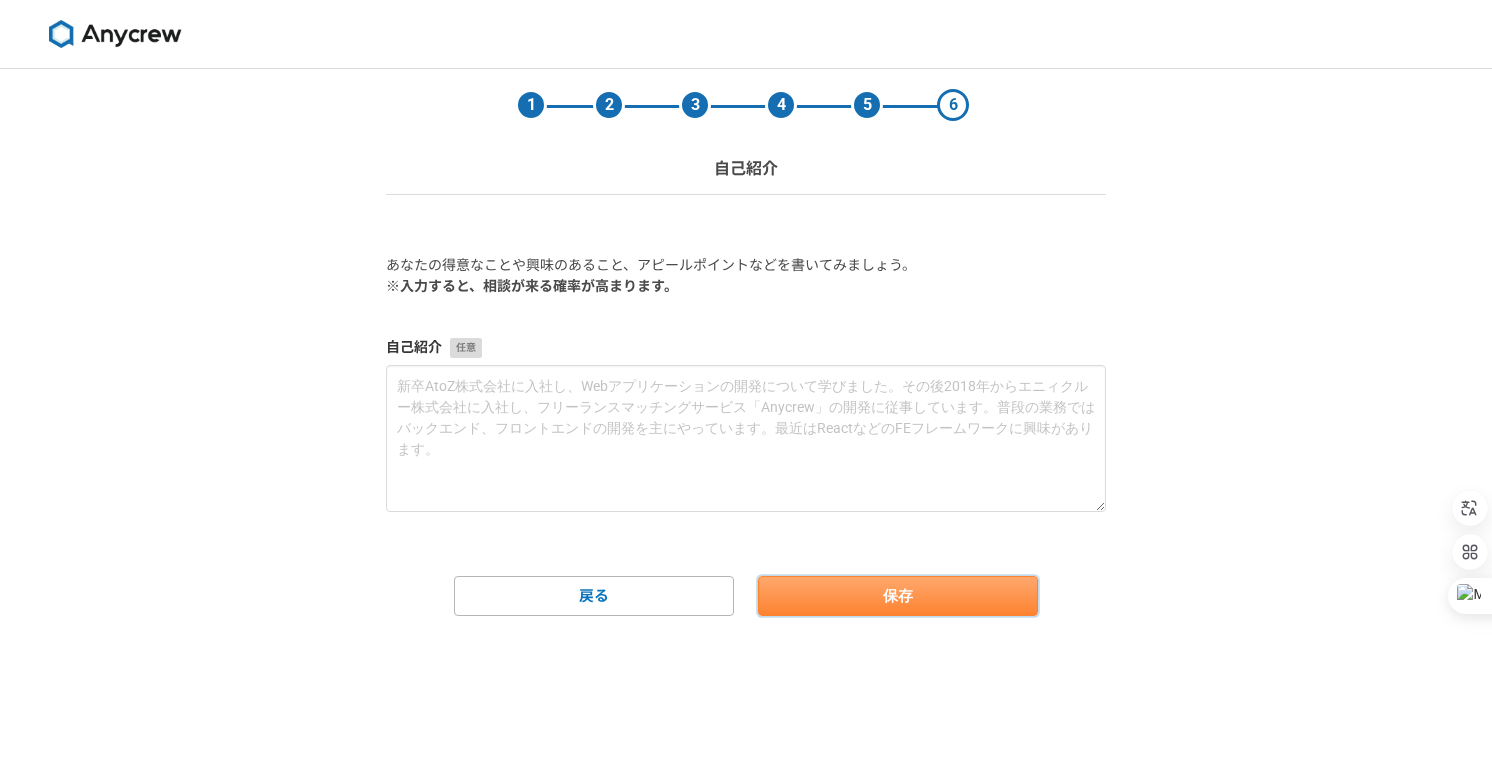click on "保存" at bounding box center [898, 596] 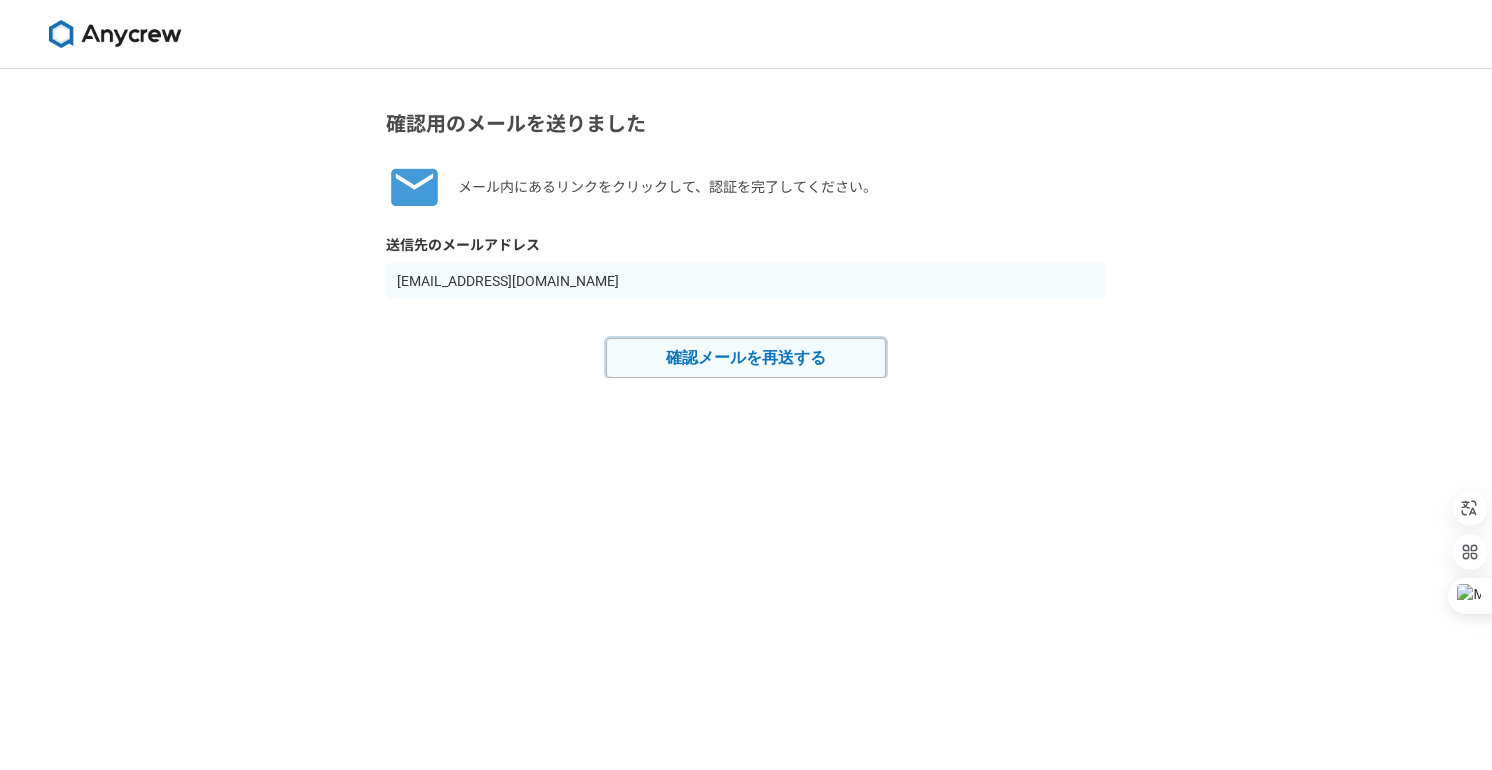 click on "確認メールを再送する" at bounding box center [746, 358] 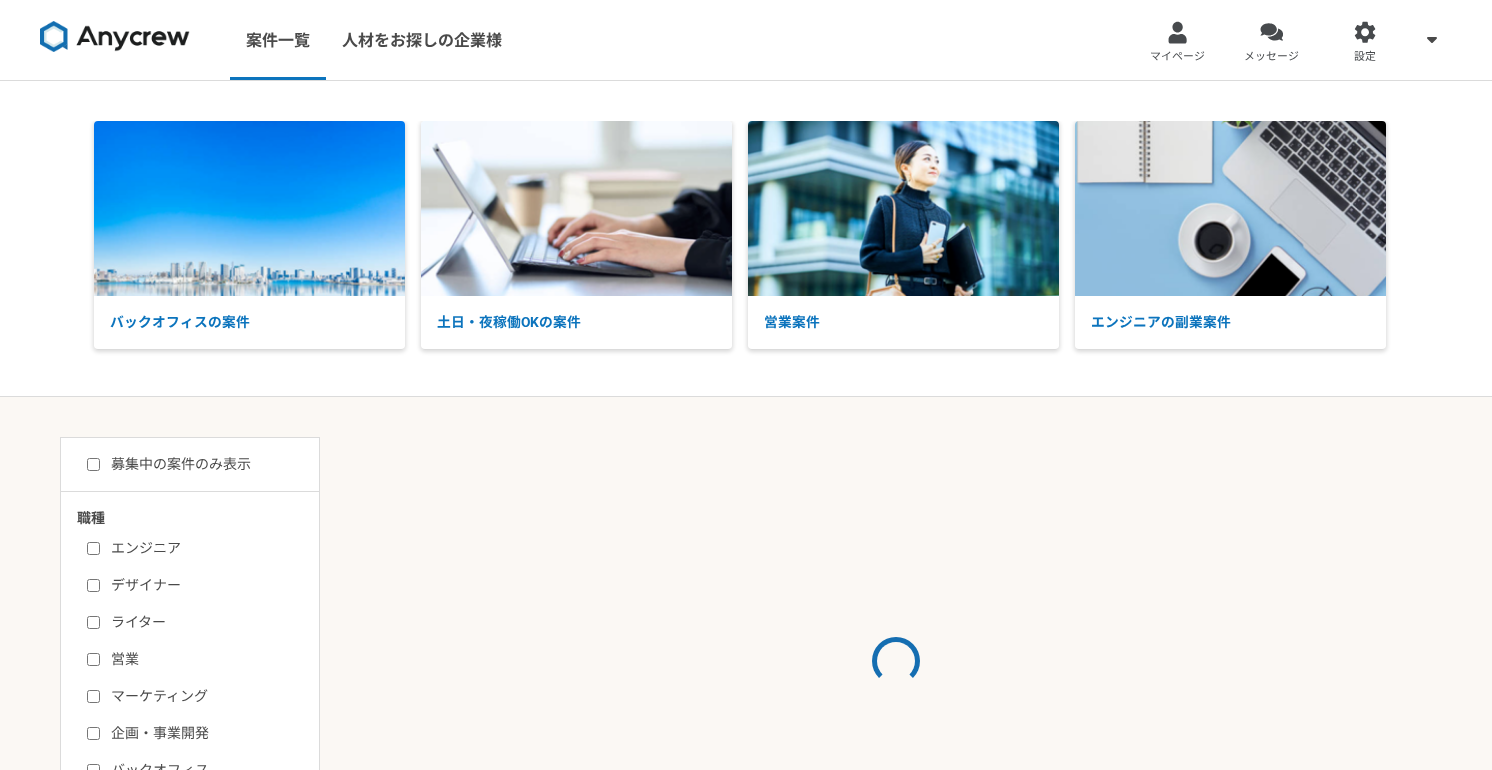 scroll, scrollTop: 0, scrollLeft: 0, axis: both 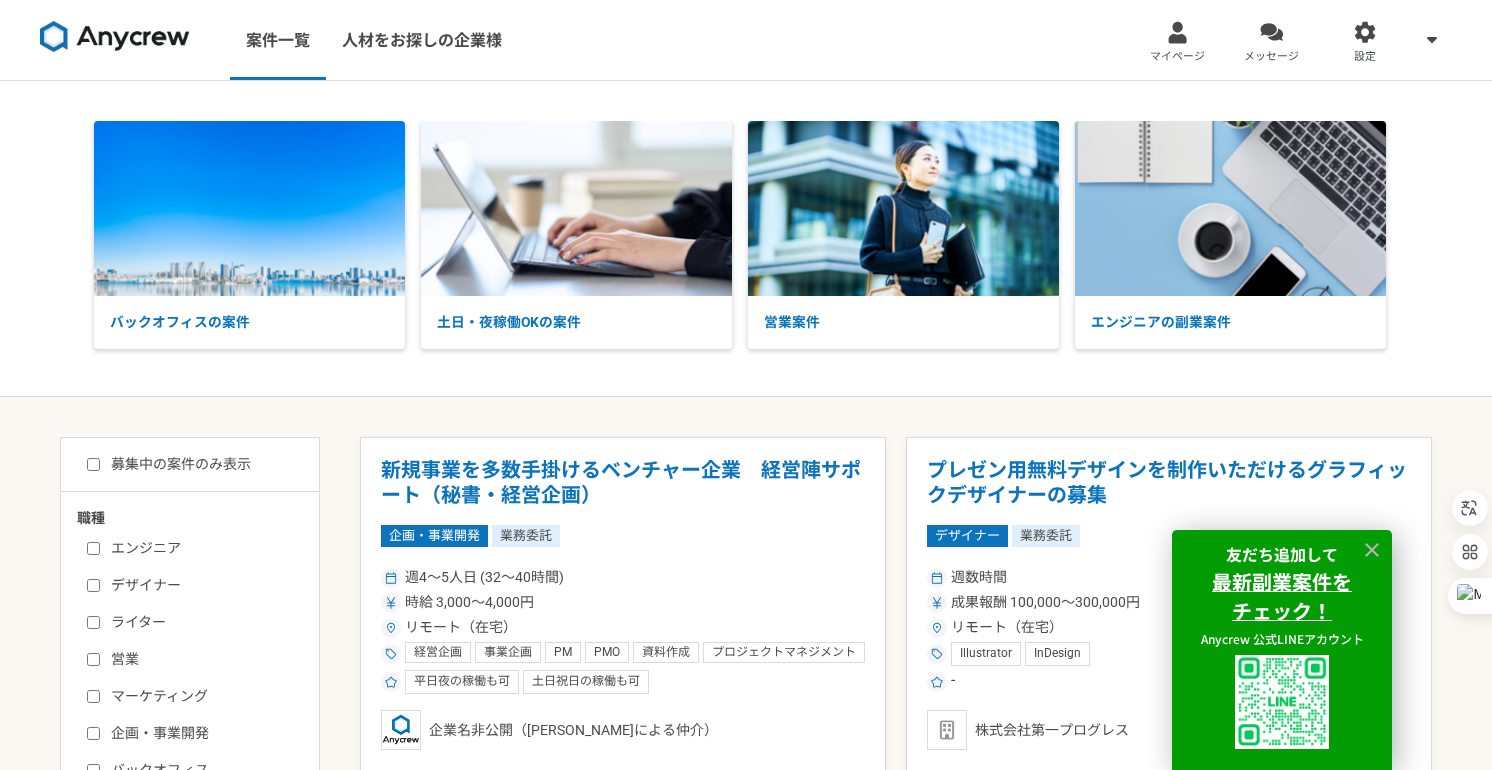 click at bounding box center (115, 37) 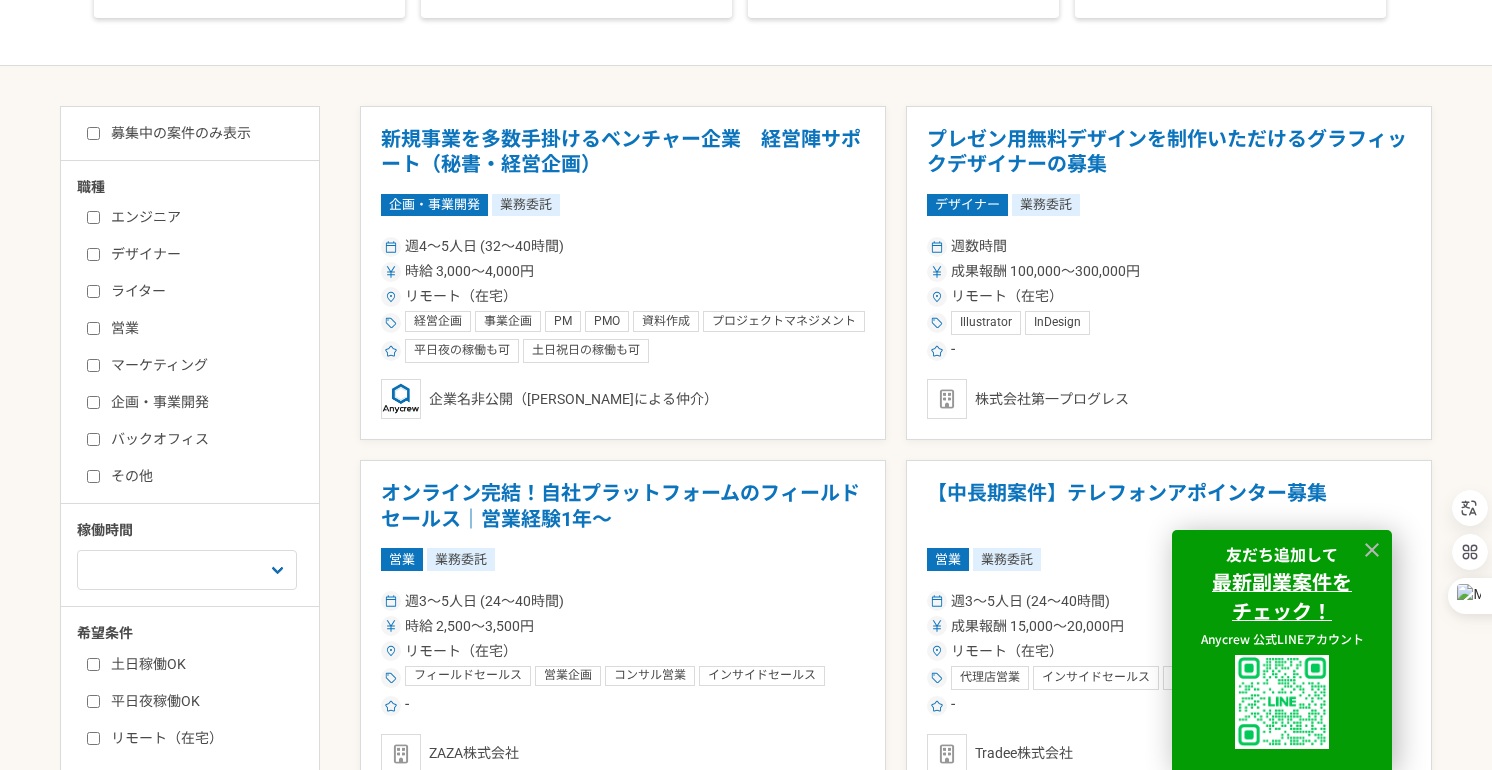 scroll, scrollTop: 400, scrollLeft: 0, axis: vertical 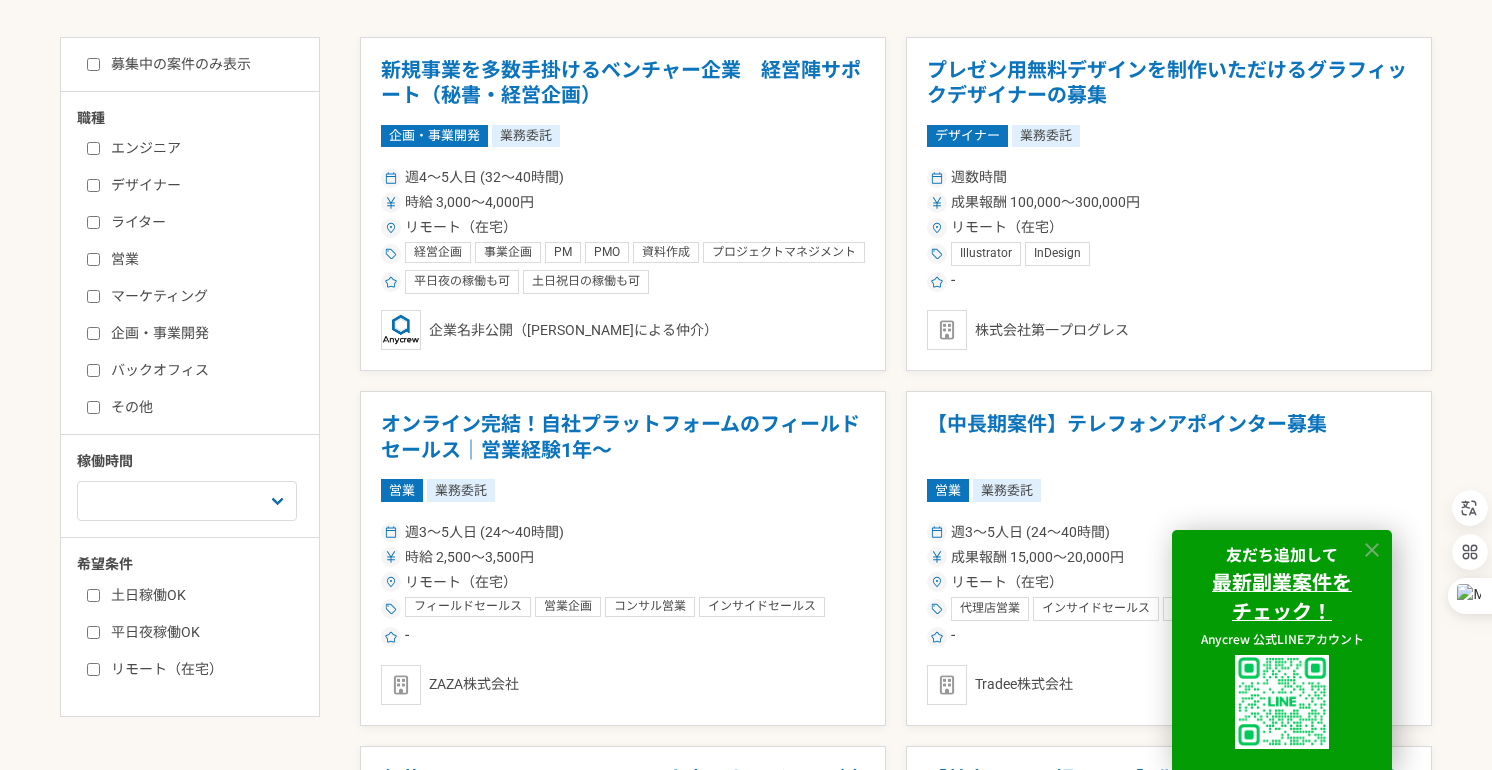 click 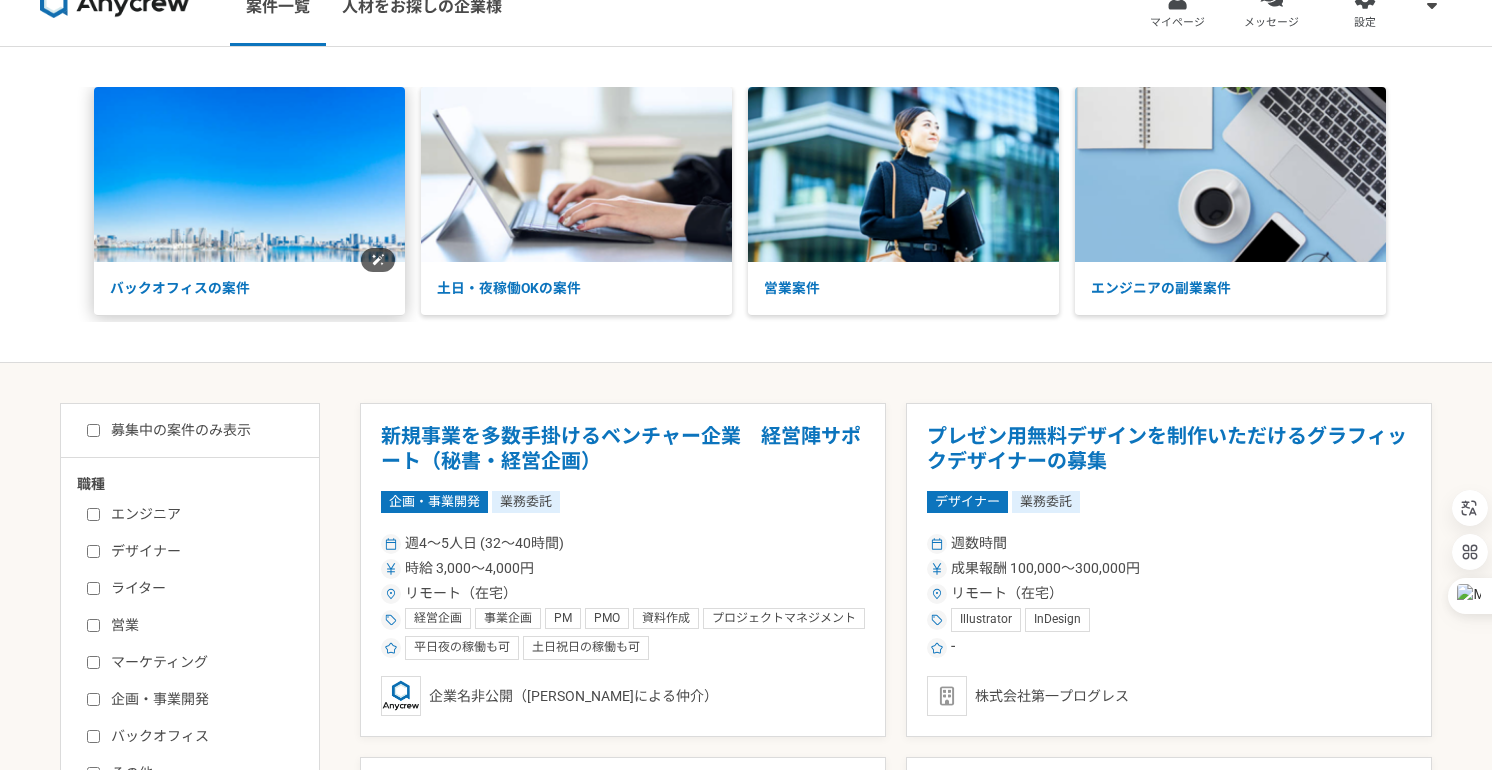 scroll, scrollTop: 0, scrollLeft: 0, axis: both 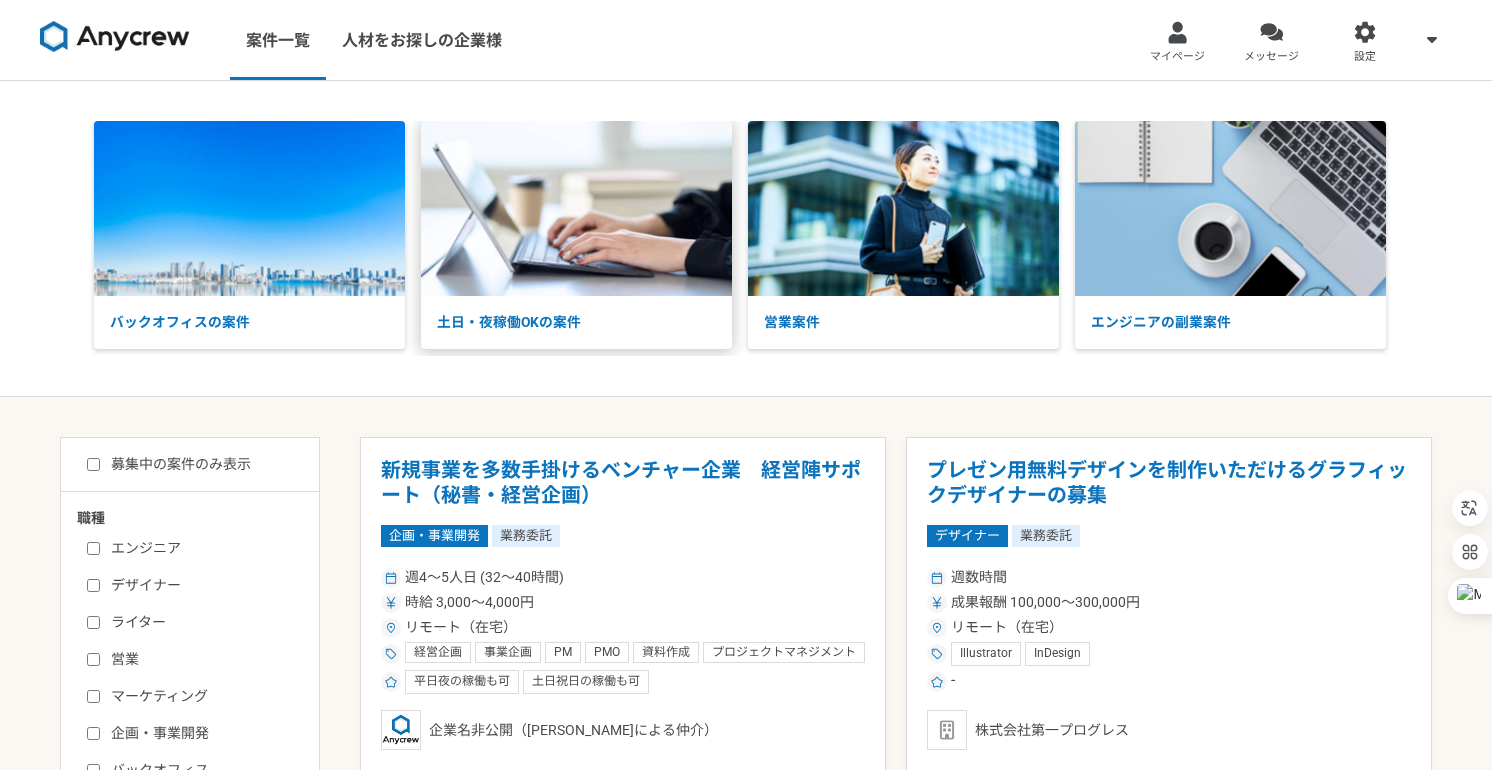 click on "土日・夜稼働OKの案件" at bounding box center (576, 322) 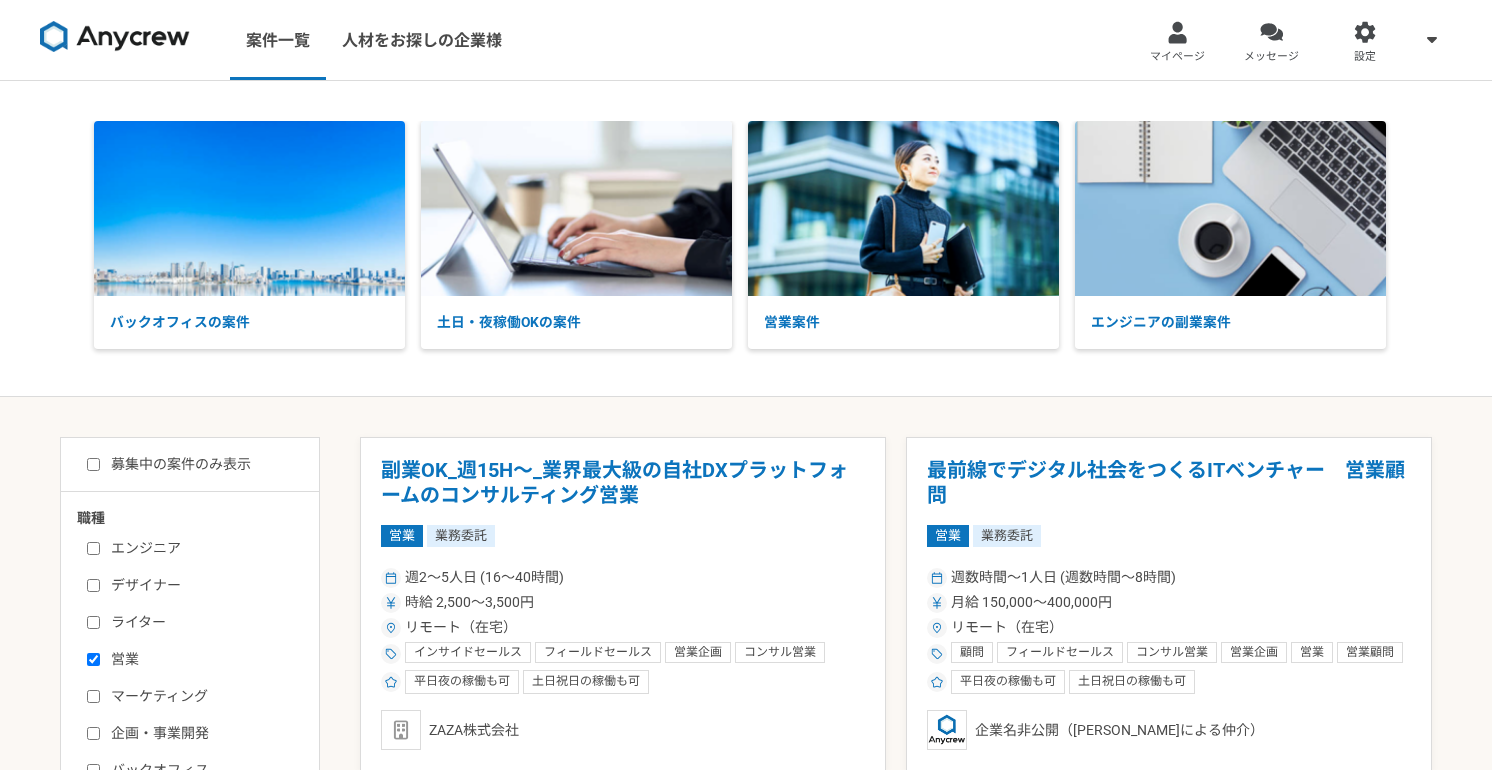 scroll, scrollTop: 300, scrollLeft: 0, axis: vertical 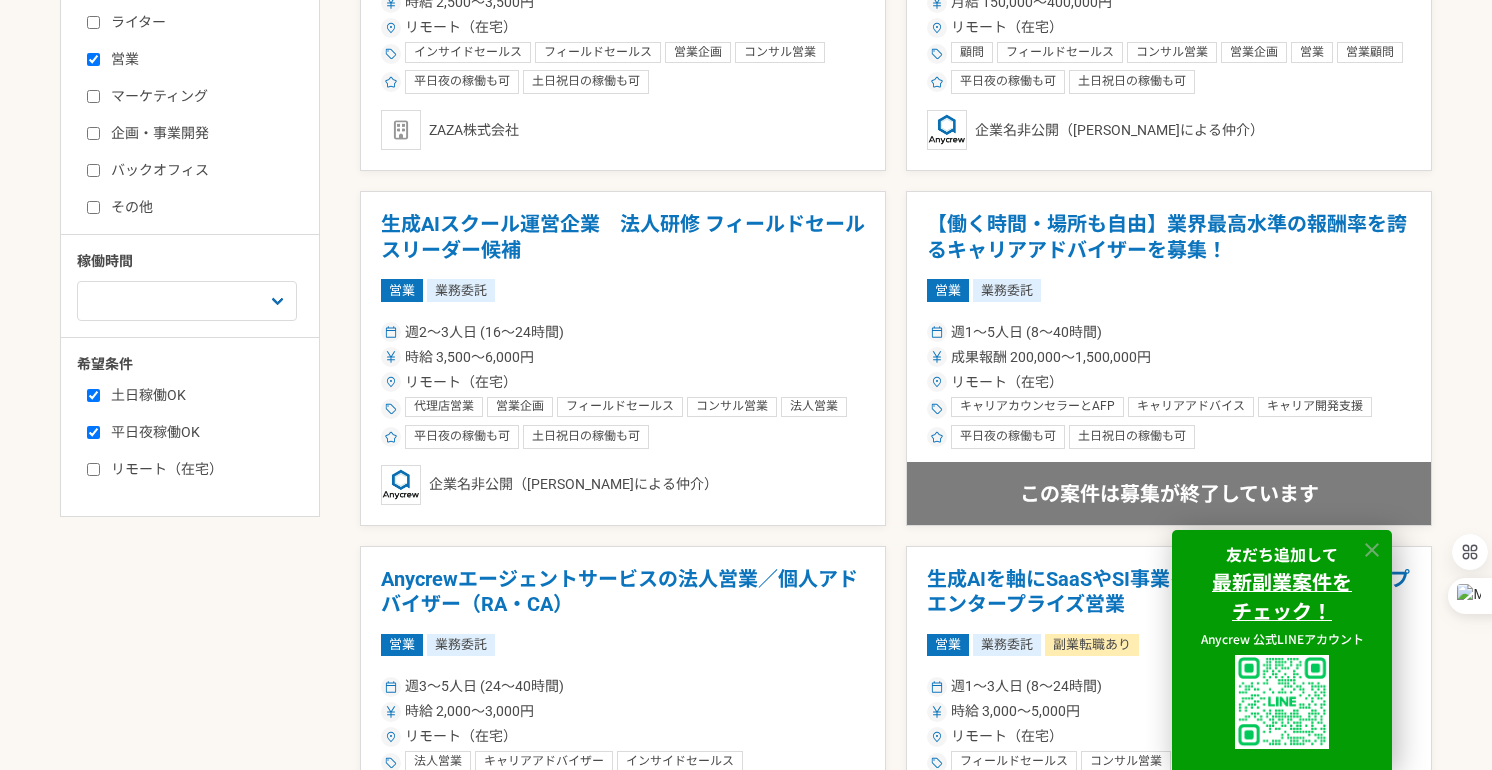 click 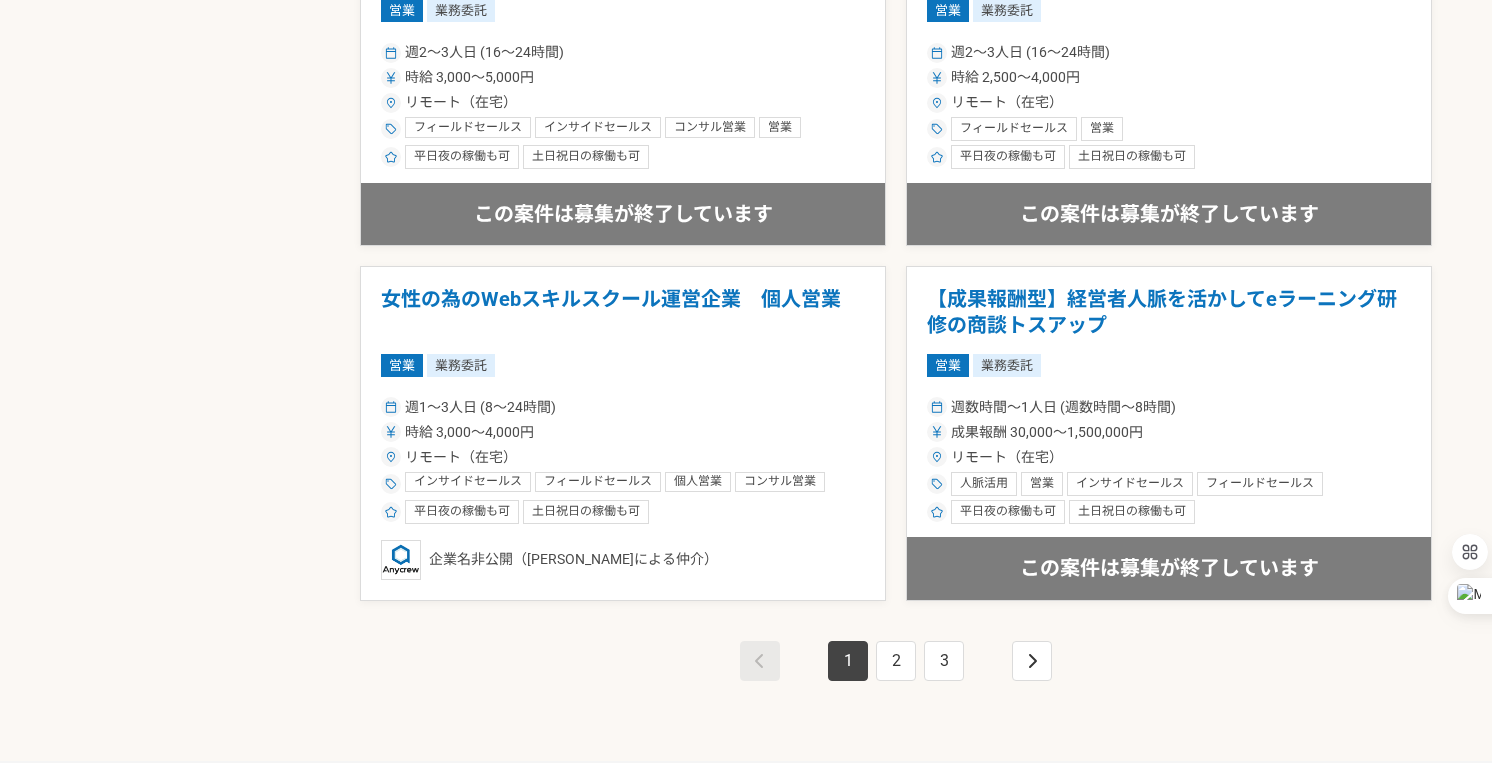 scroll, scrollTop: 3500, scrollLeft: 0, axis: vertical 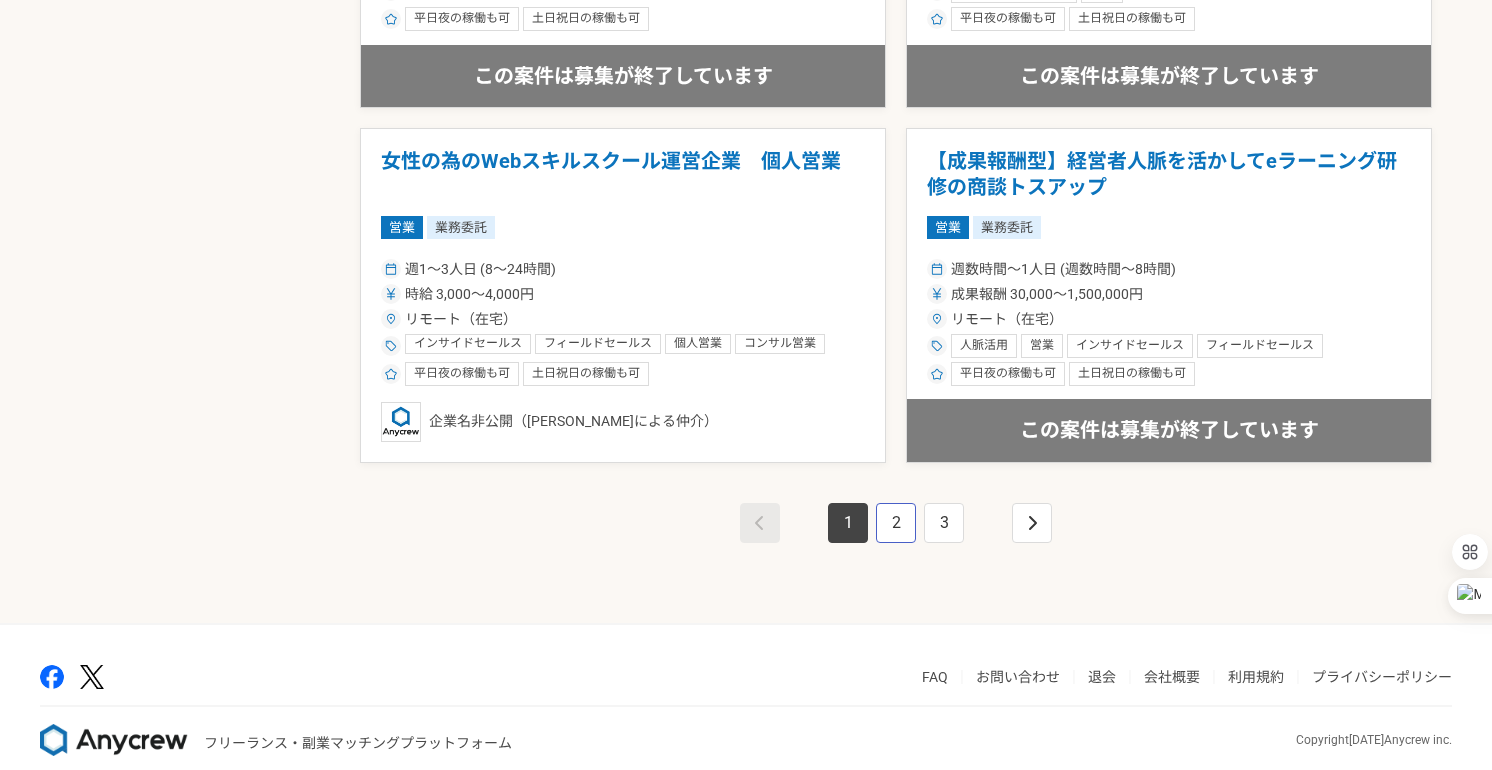 click on "2" at bounding box center (896, 523) 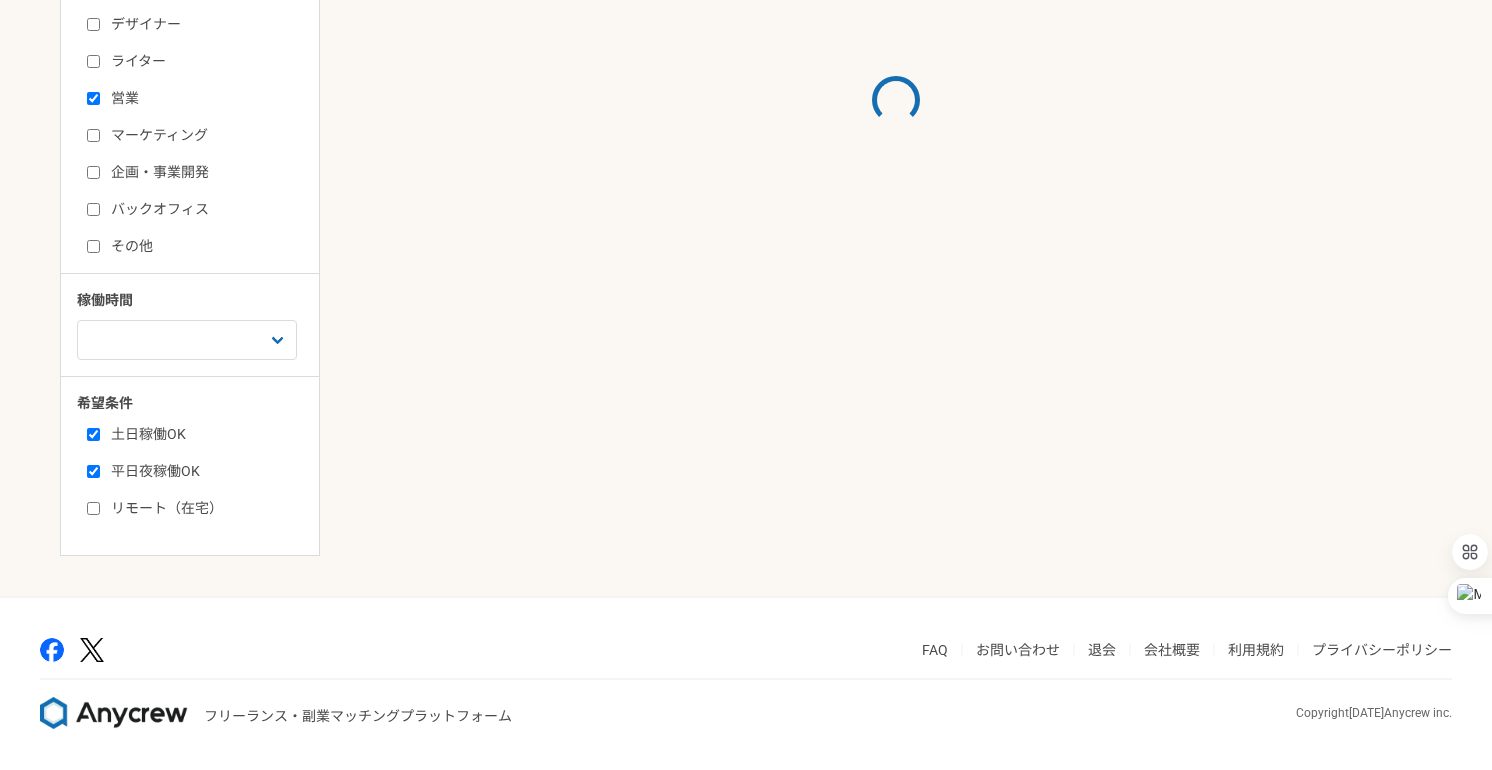 scroll, scrollTop: 0, scrollLeft: 0, axis: both 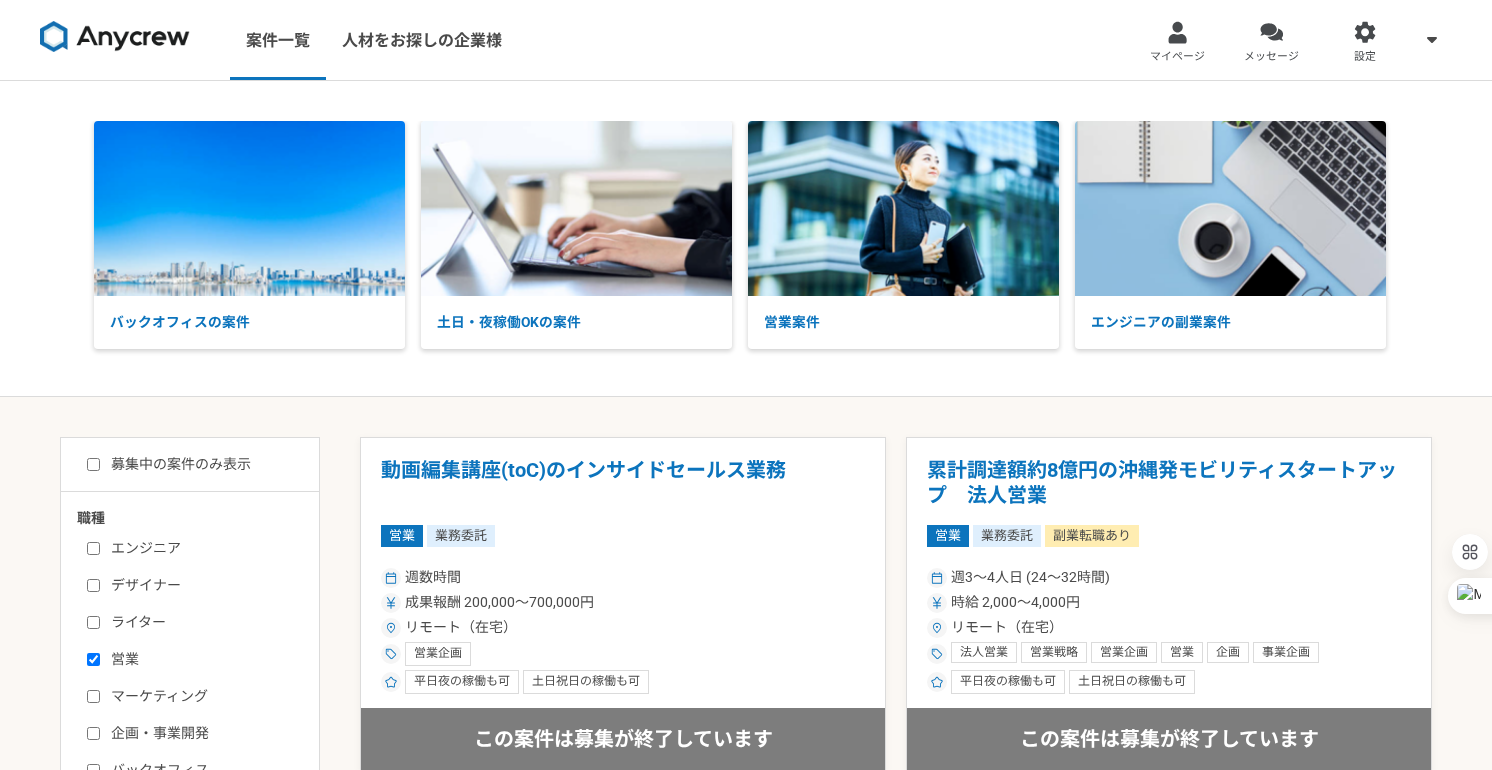 click on "エンジニア デザイナー ライター 営業 マーケティング 企画・事業開発 バックオフィス その他" at bounding box center [197, 675] 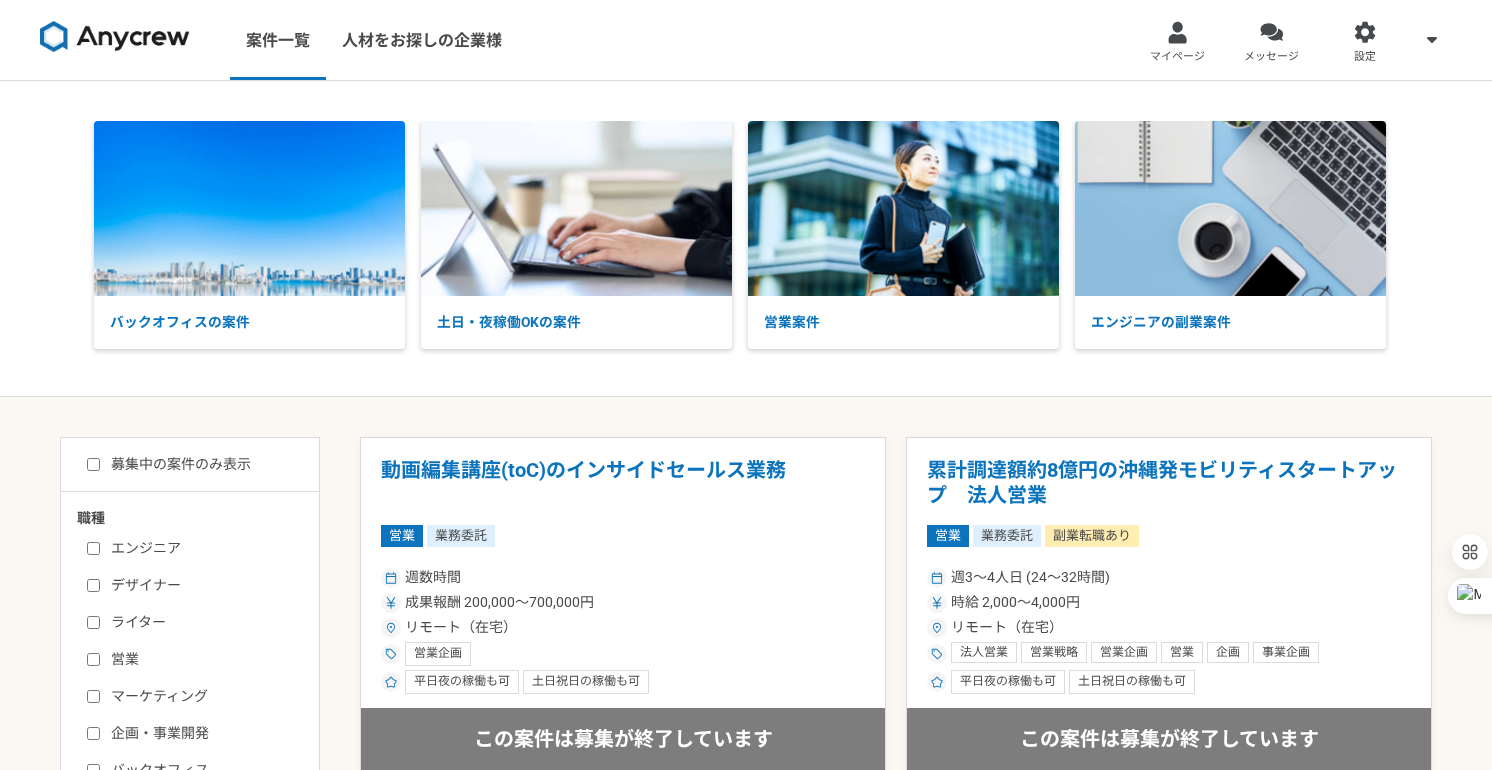 checkbox on "false" 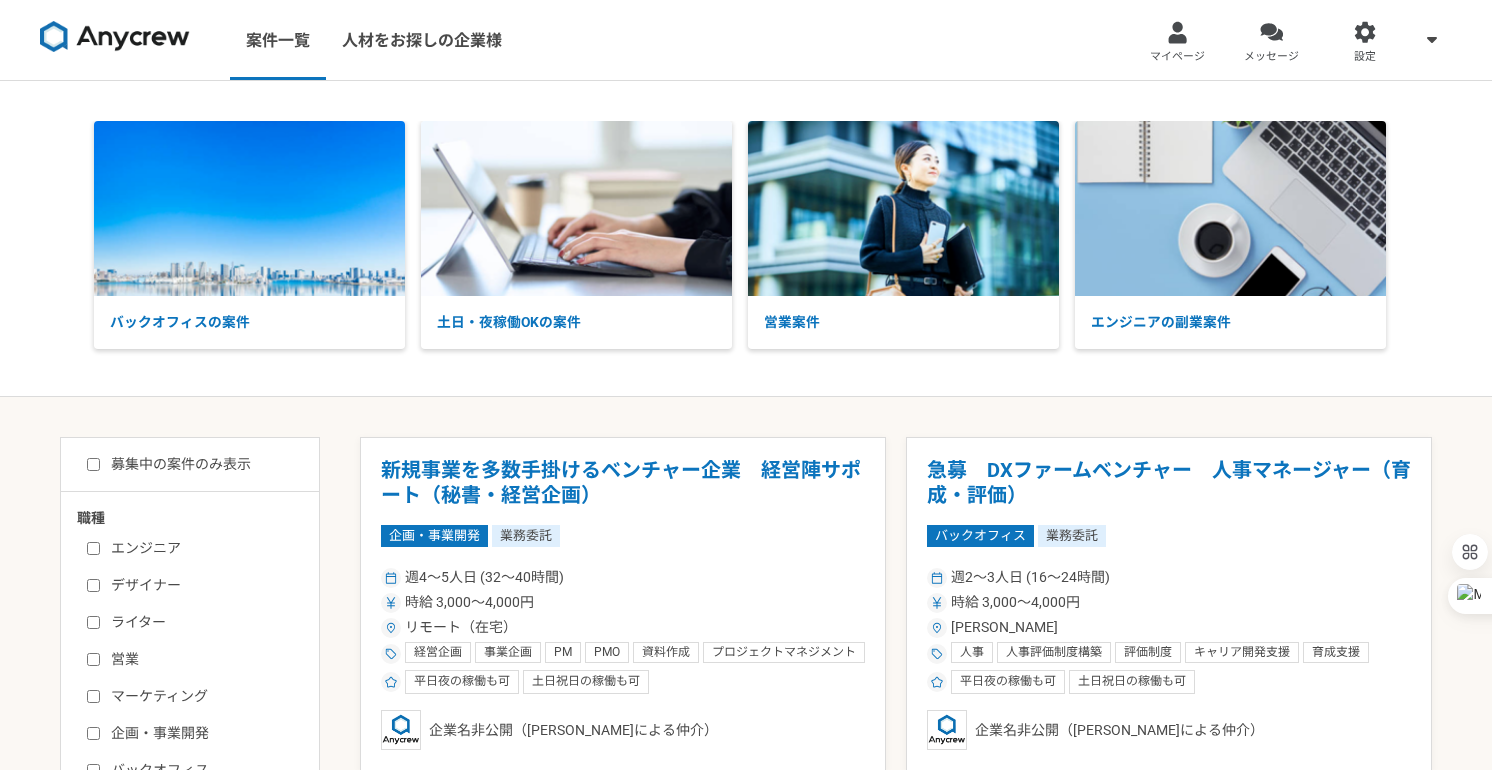 click on "エンジニア" at bounding box center [202, 548] 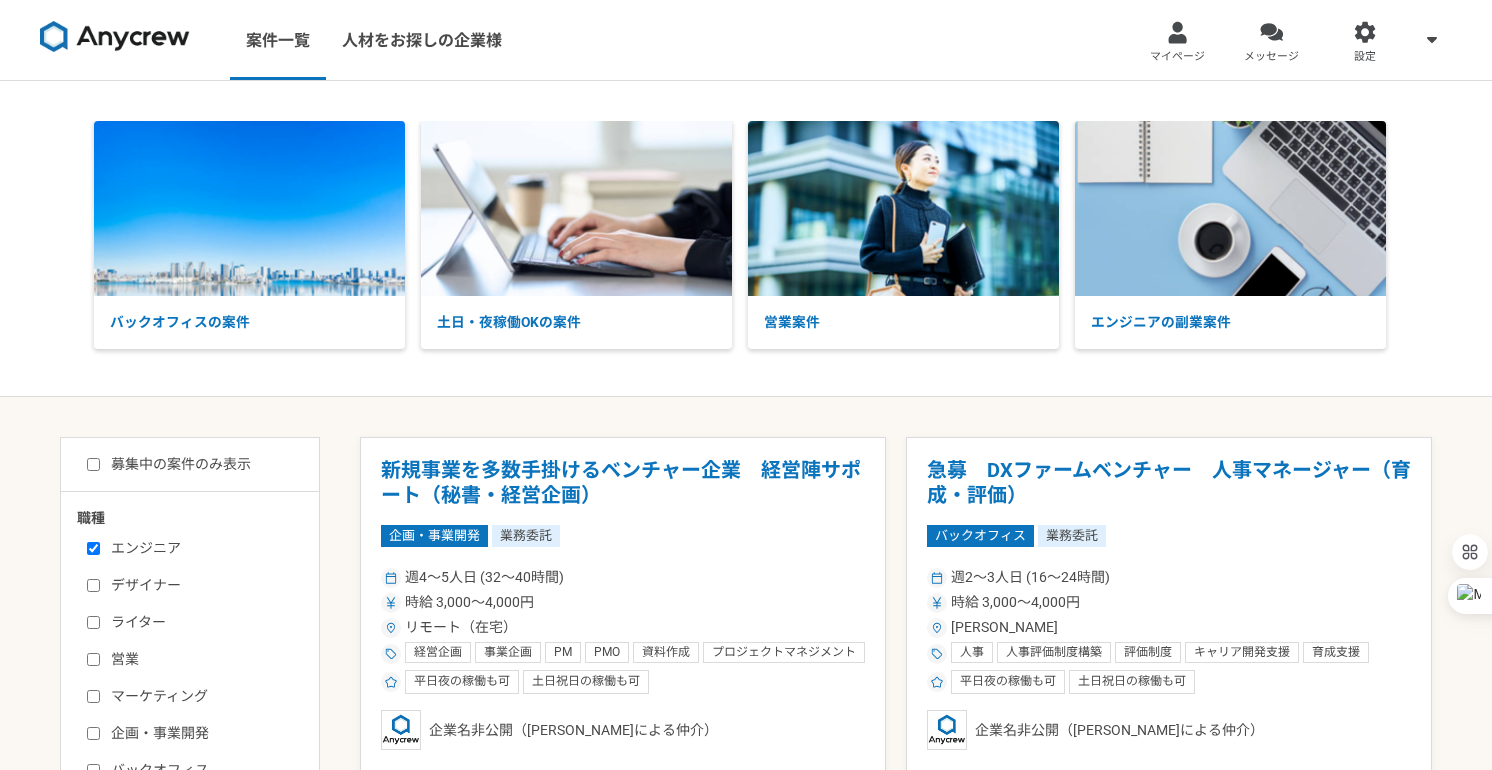checkbox on "true" 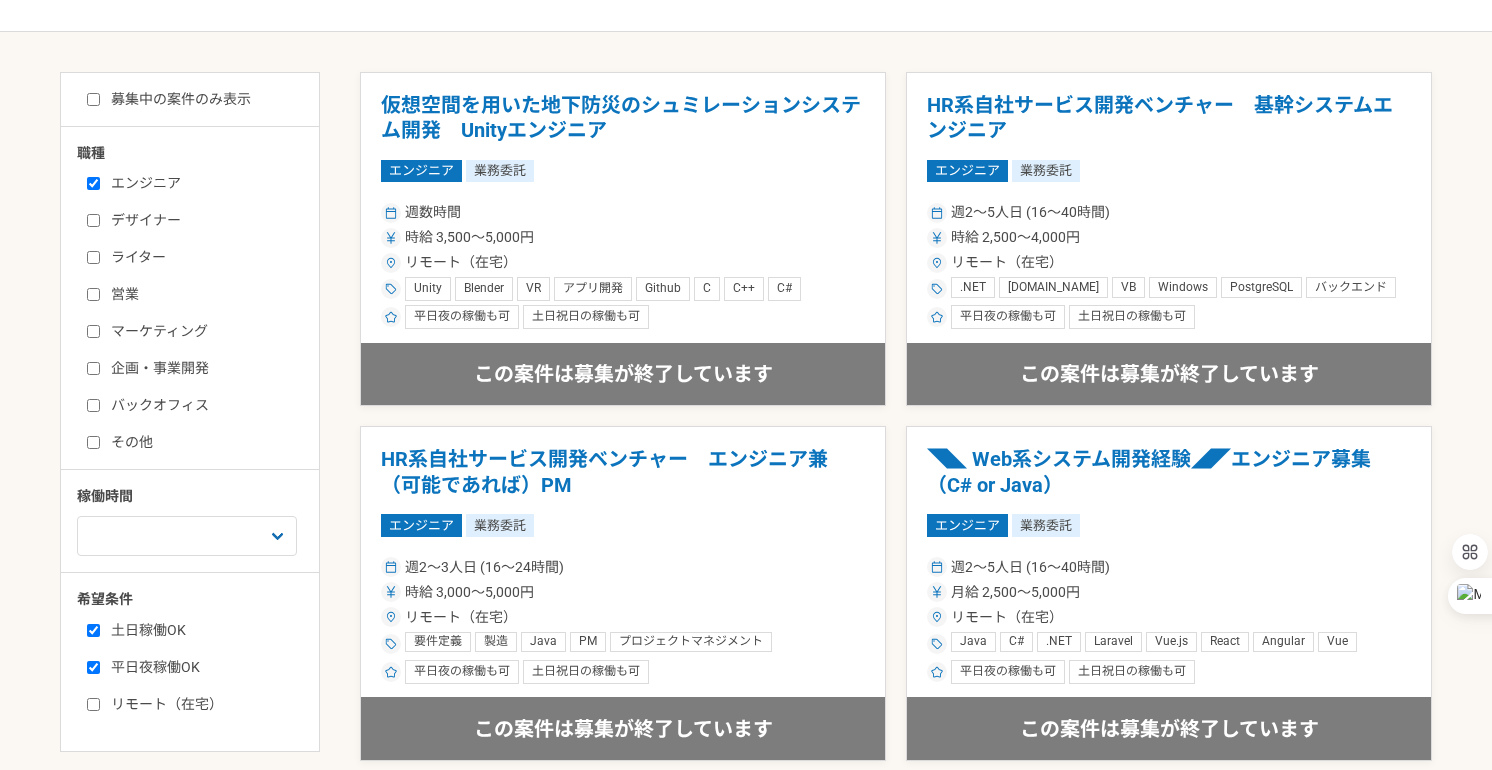 scroll, scrollTop: 400, scrollLeft: 0, axis: vertical 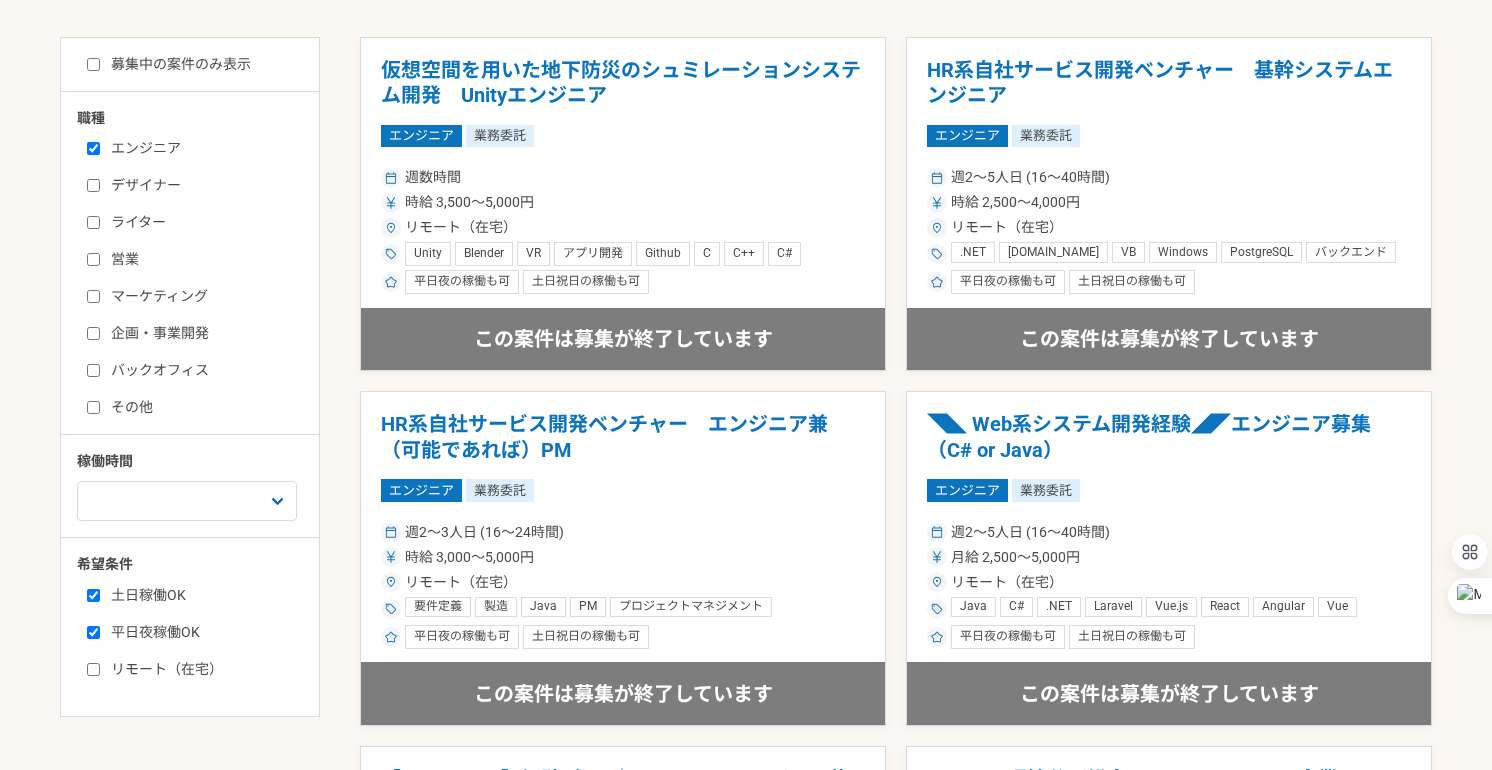 click on "リモート（在宅）" at bounding box center [202, 669] 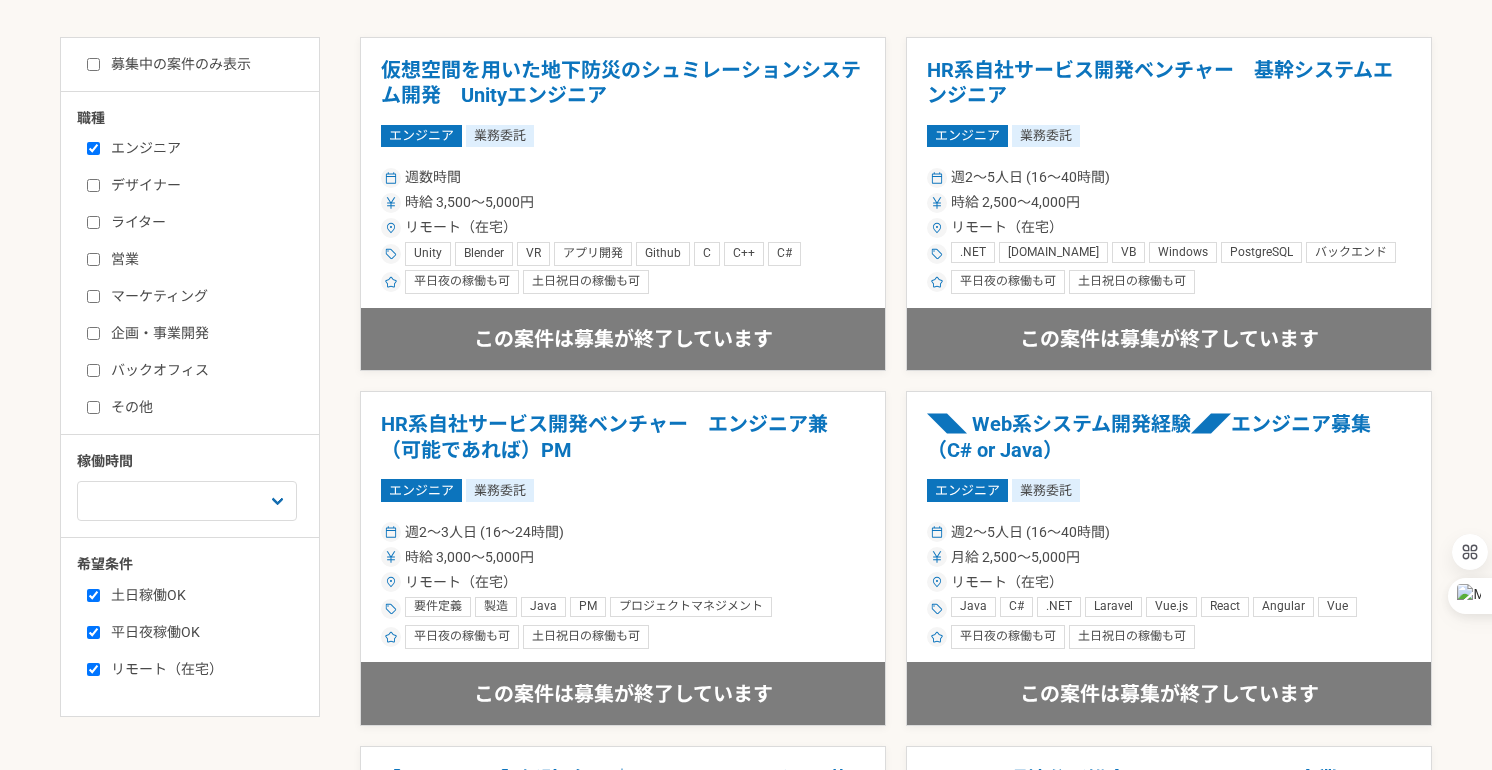 checkbox on "true" 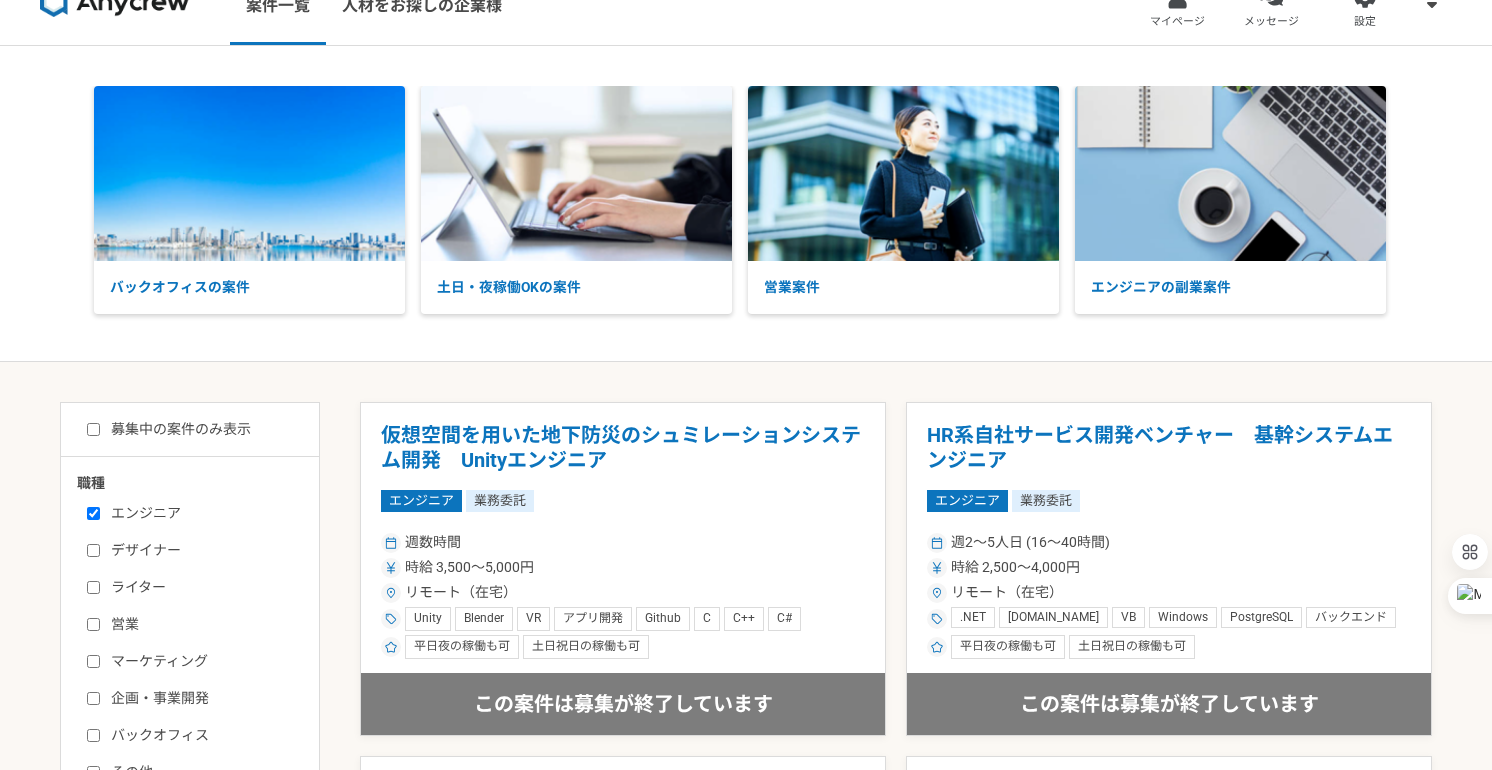 scroll, scrollTop: 0, scrollLeft: 0, axis: both 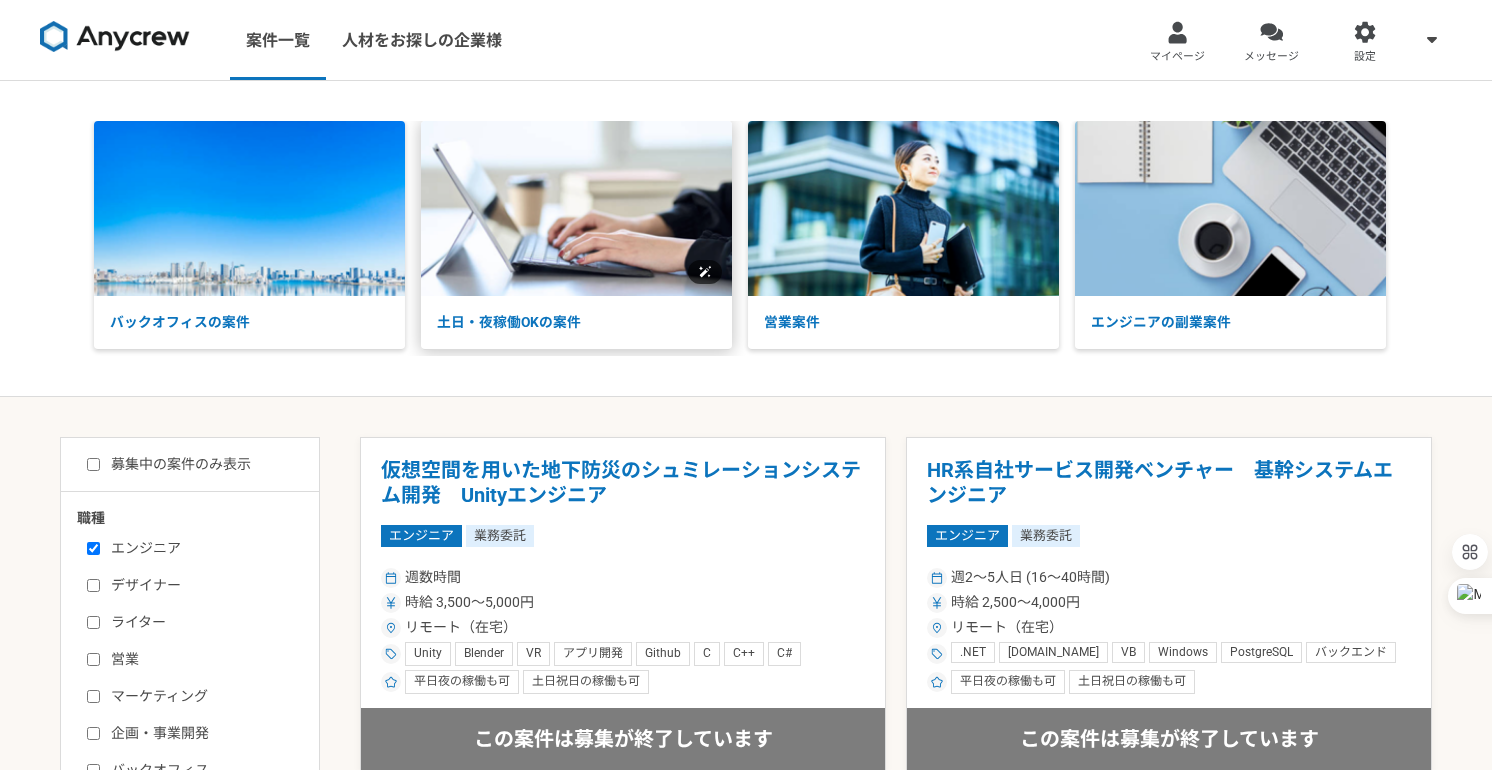 click at bounding box center [576, 208] 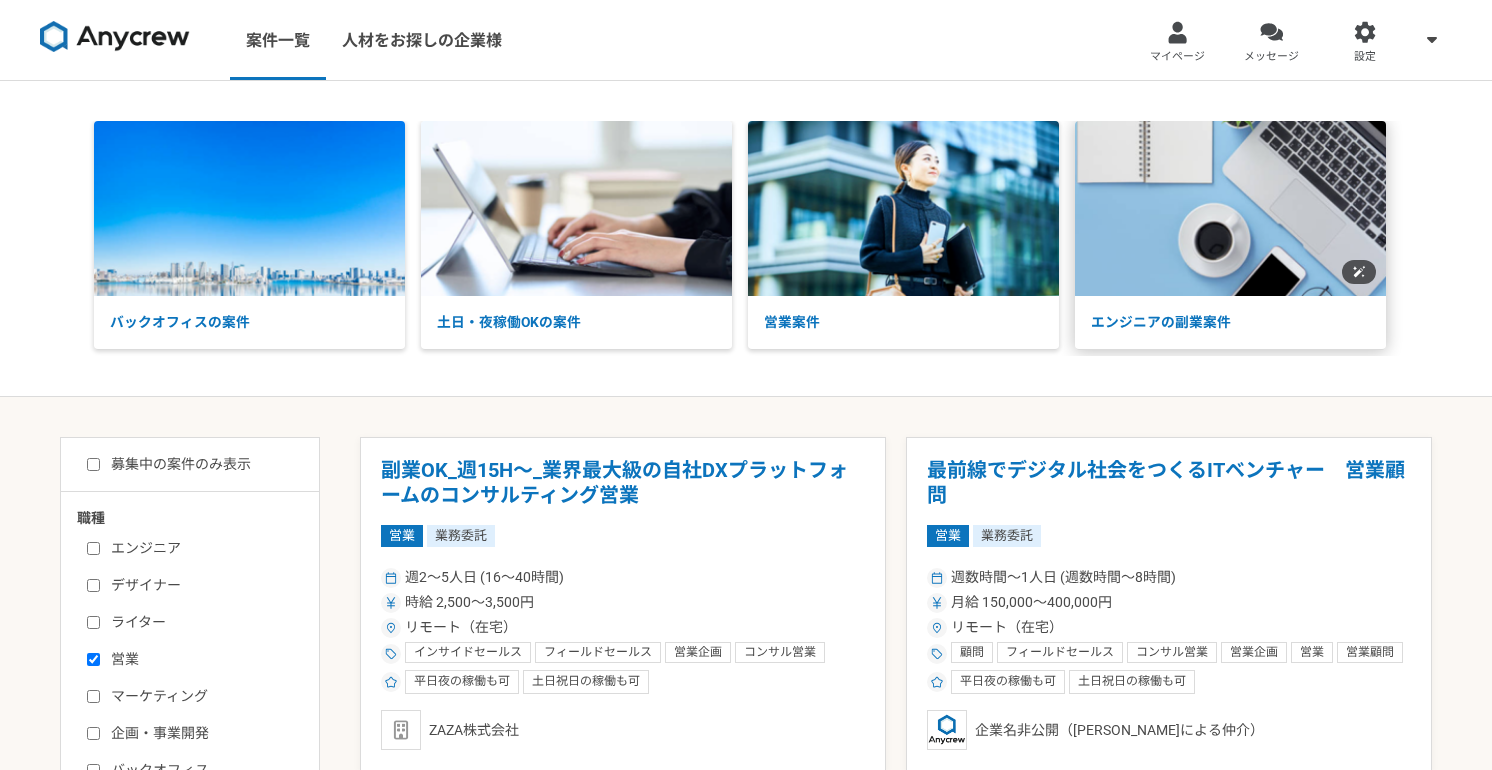 click at bounding box center (1230, 208) 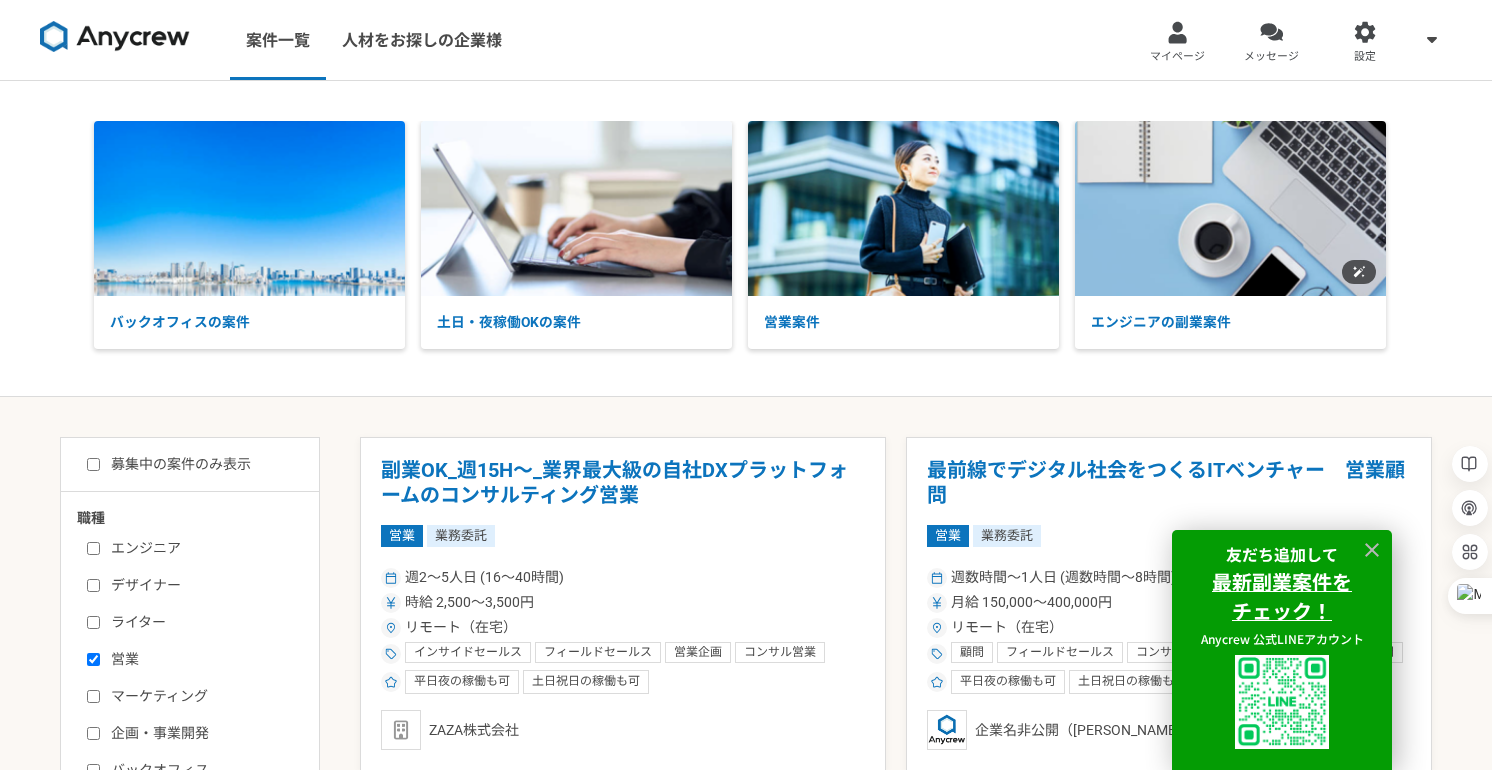 scroll, scrollTop: 0, scrollLeft: 0, axis: both 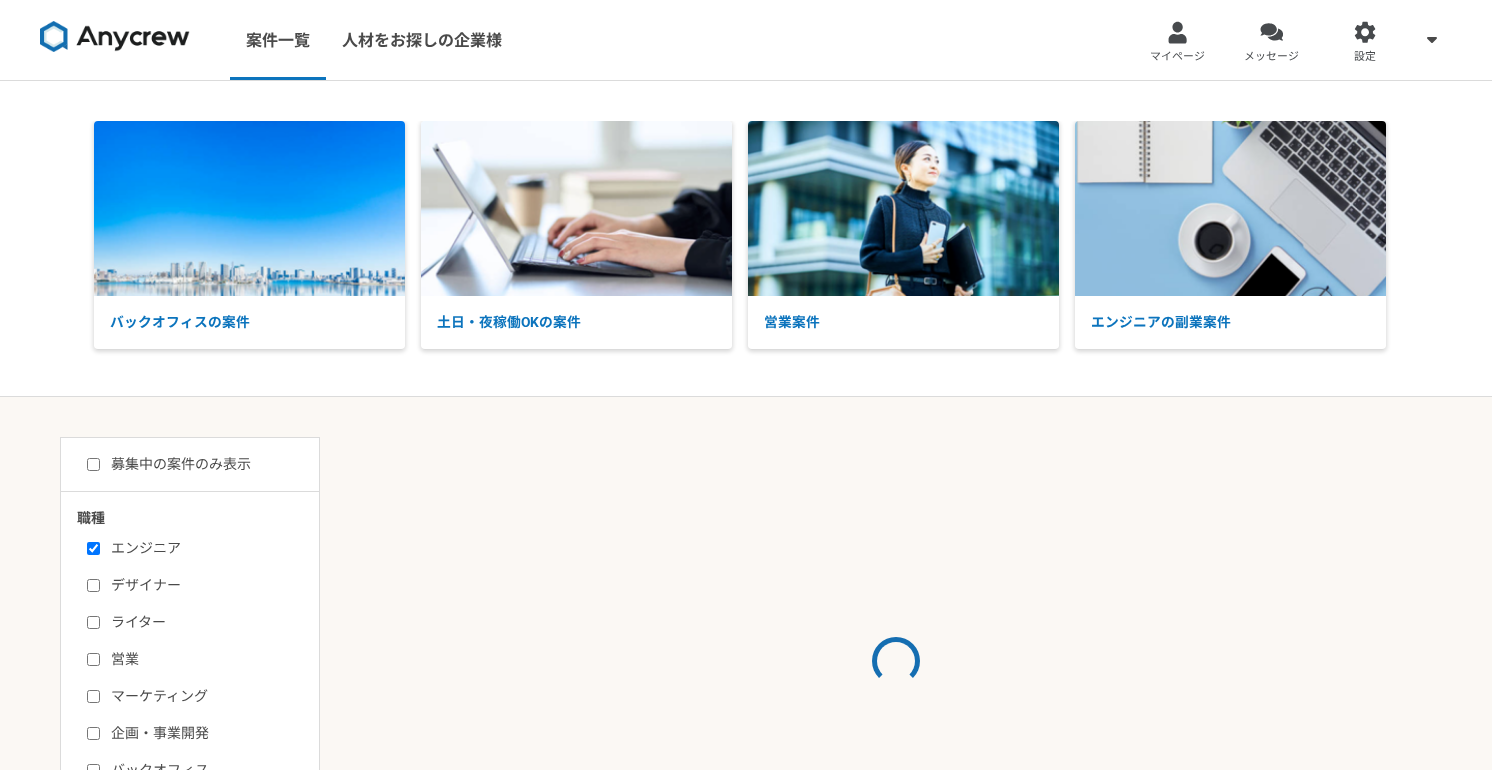 select on "3" 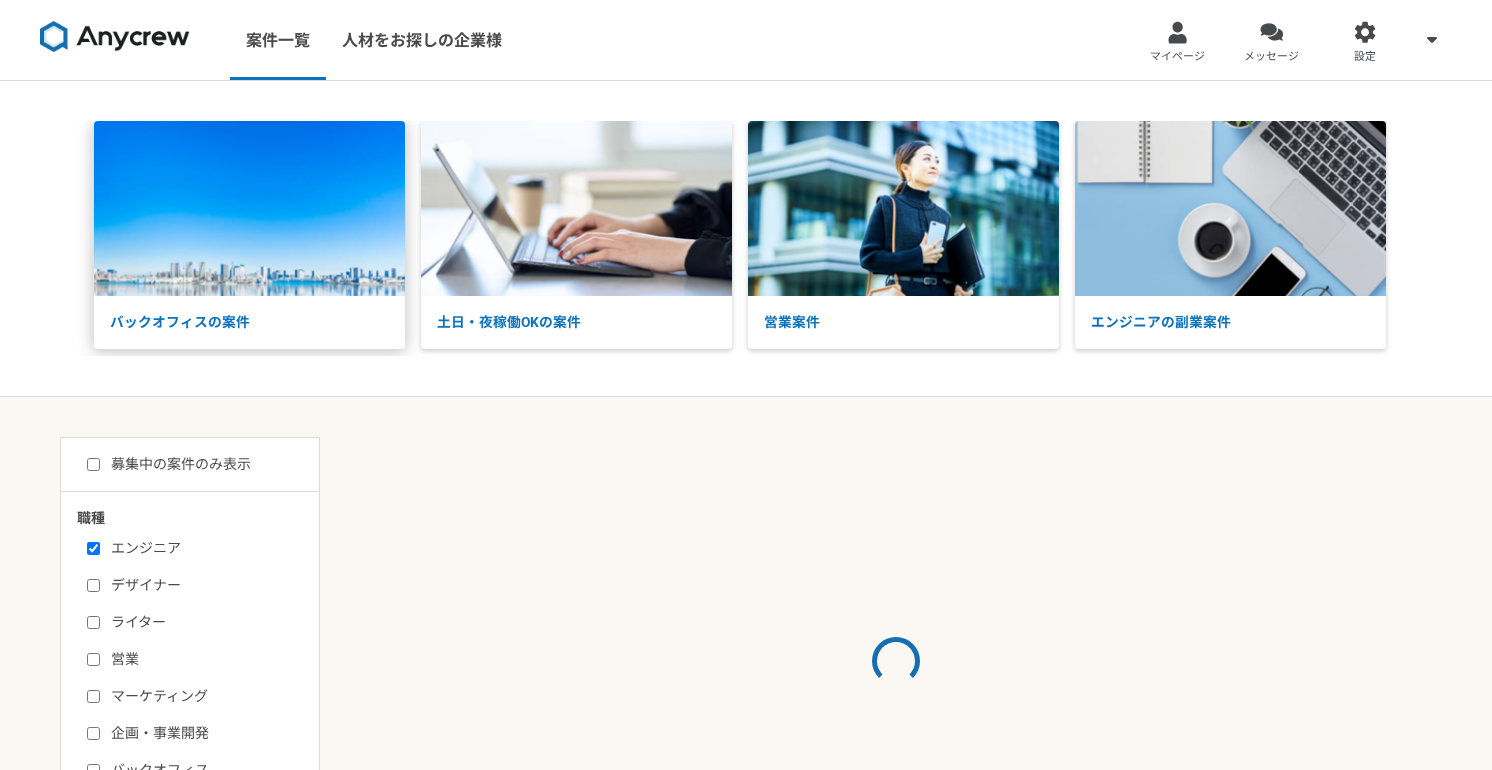 scroll, scrollTop: 0, scrollLeft: 0, axis: both 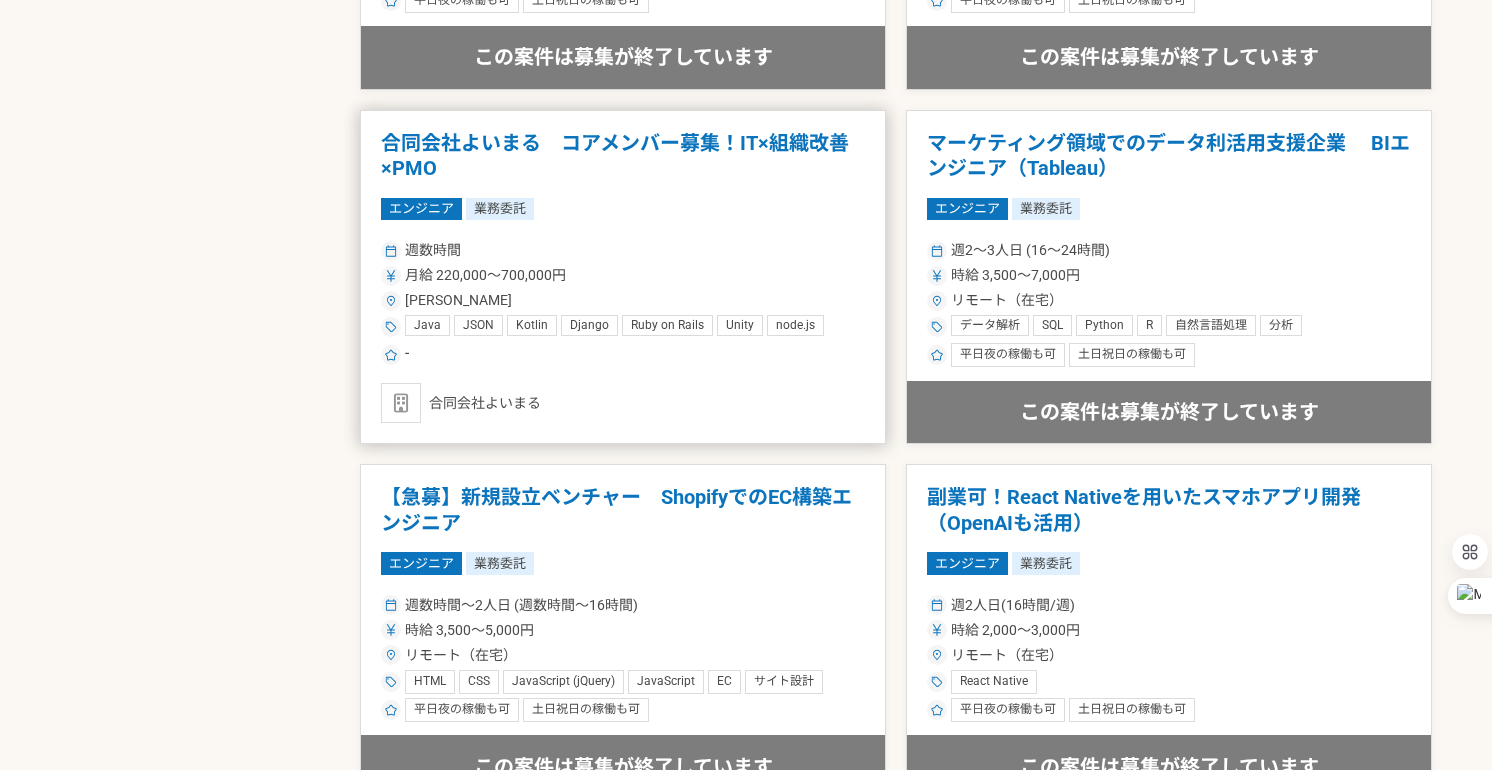 click on "合同会社よいまる　コアメンバー募集！IT×組織改善×PMO" at bounding box center (623, 156) 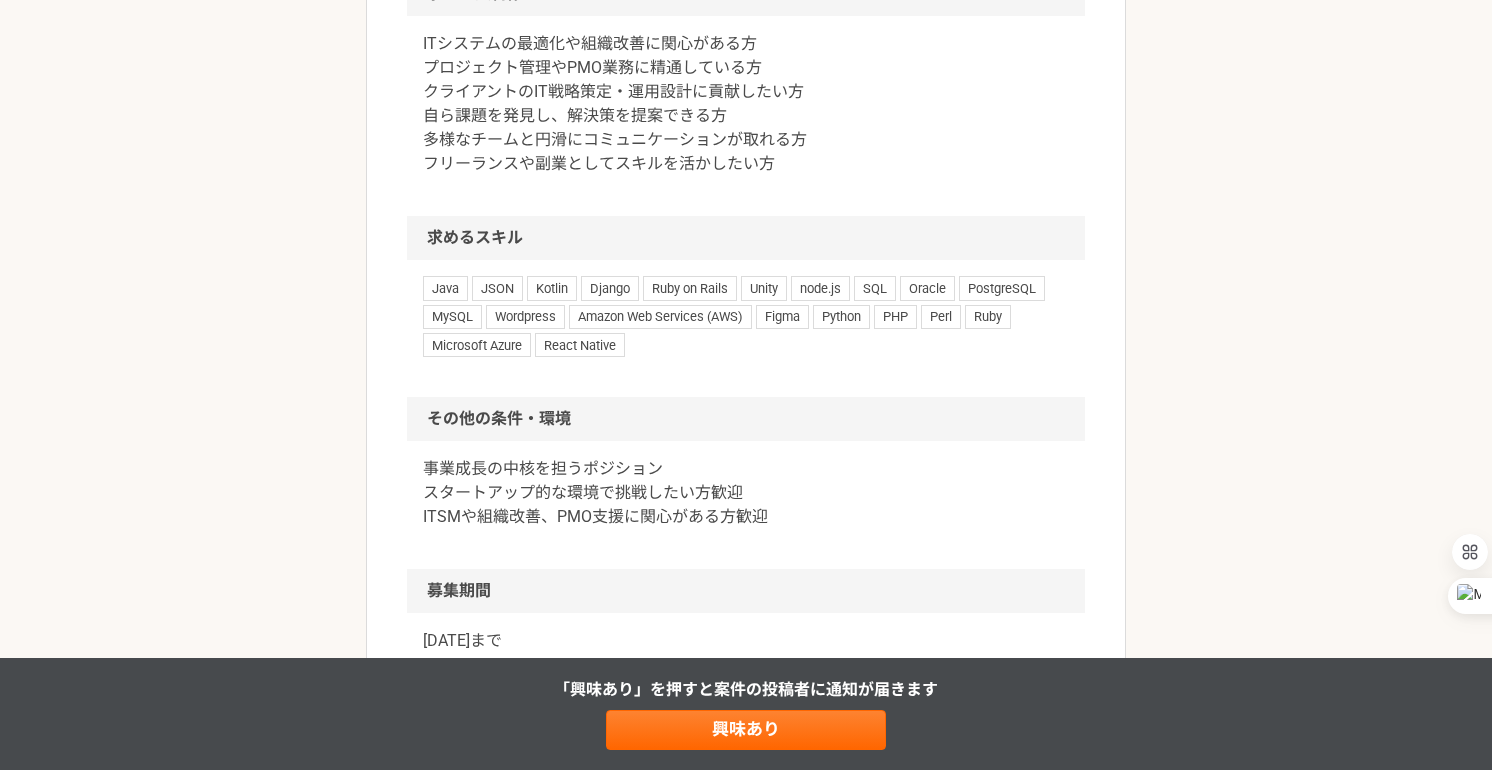 scroll, scrollTop: 1043, scrollLeft: 0, axis: vertical 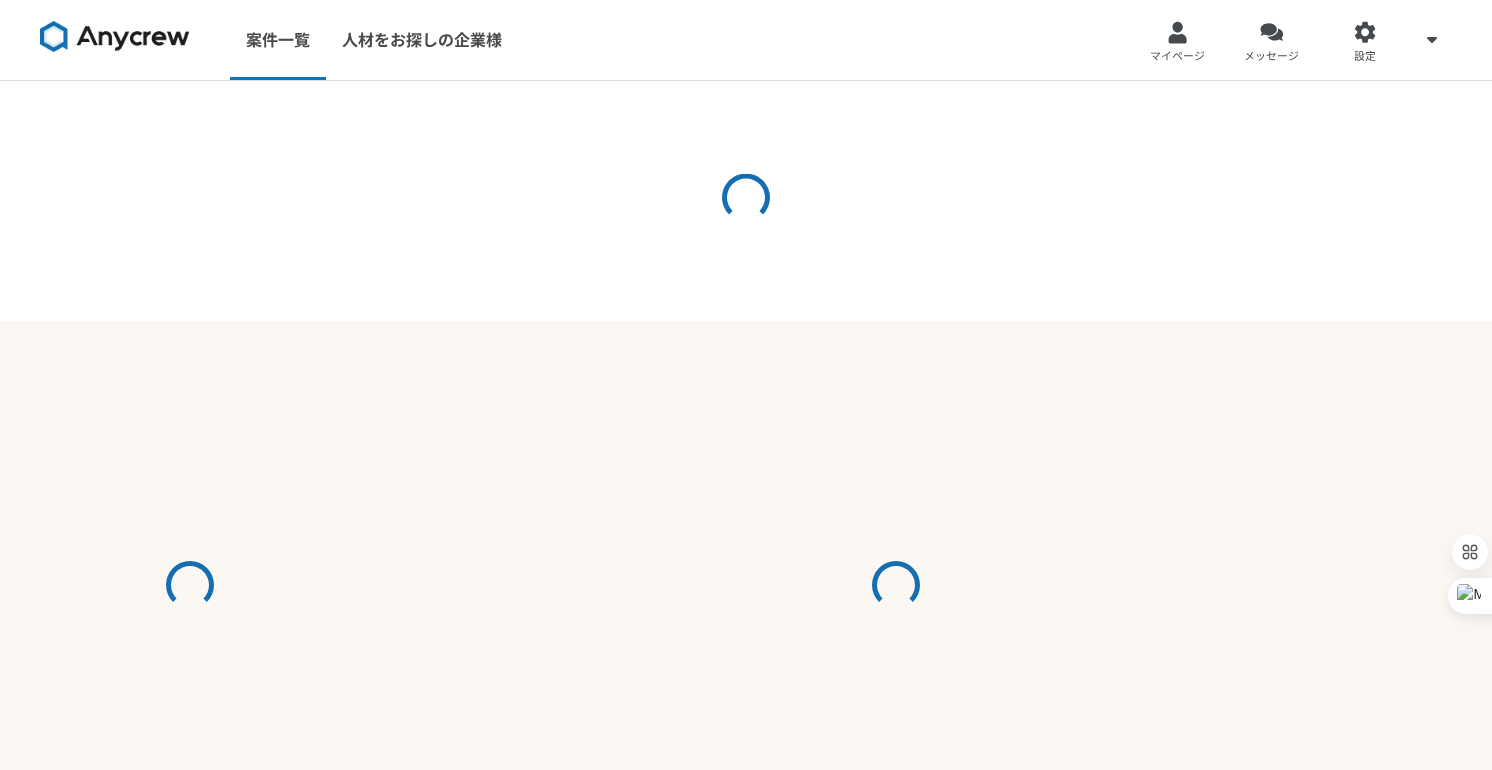 select on "3" 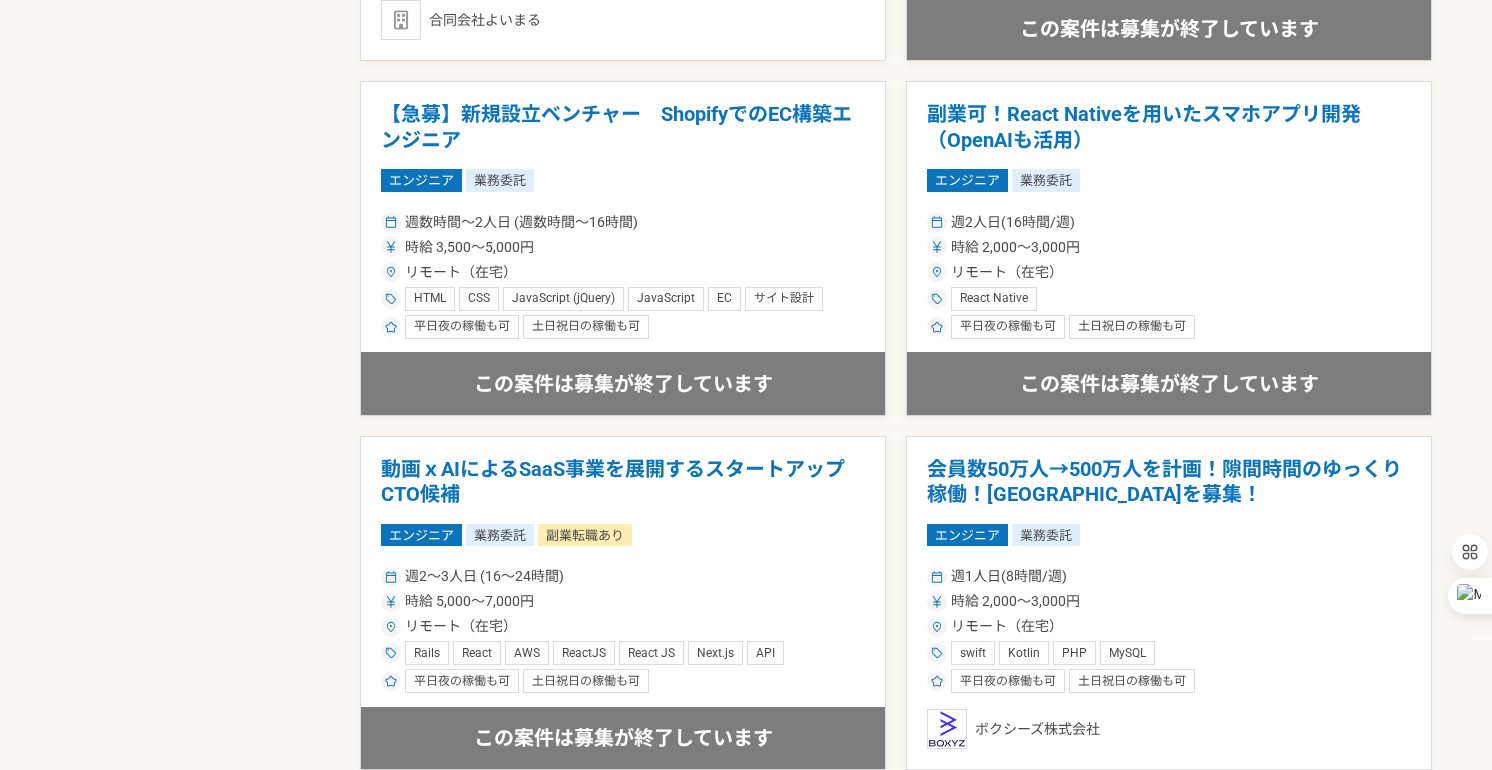 scroll, scrollTop: 2800, scrollLeft: 0, axis: vertical 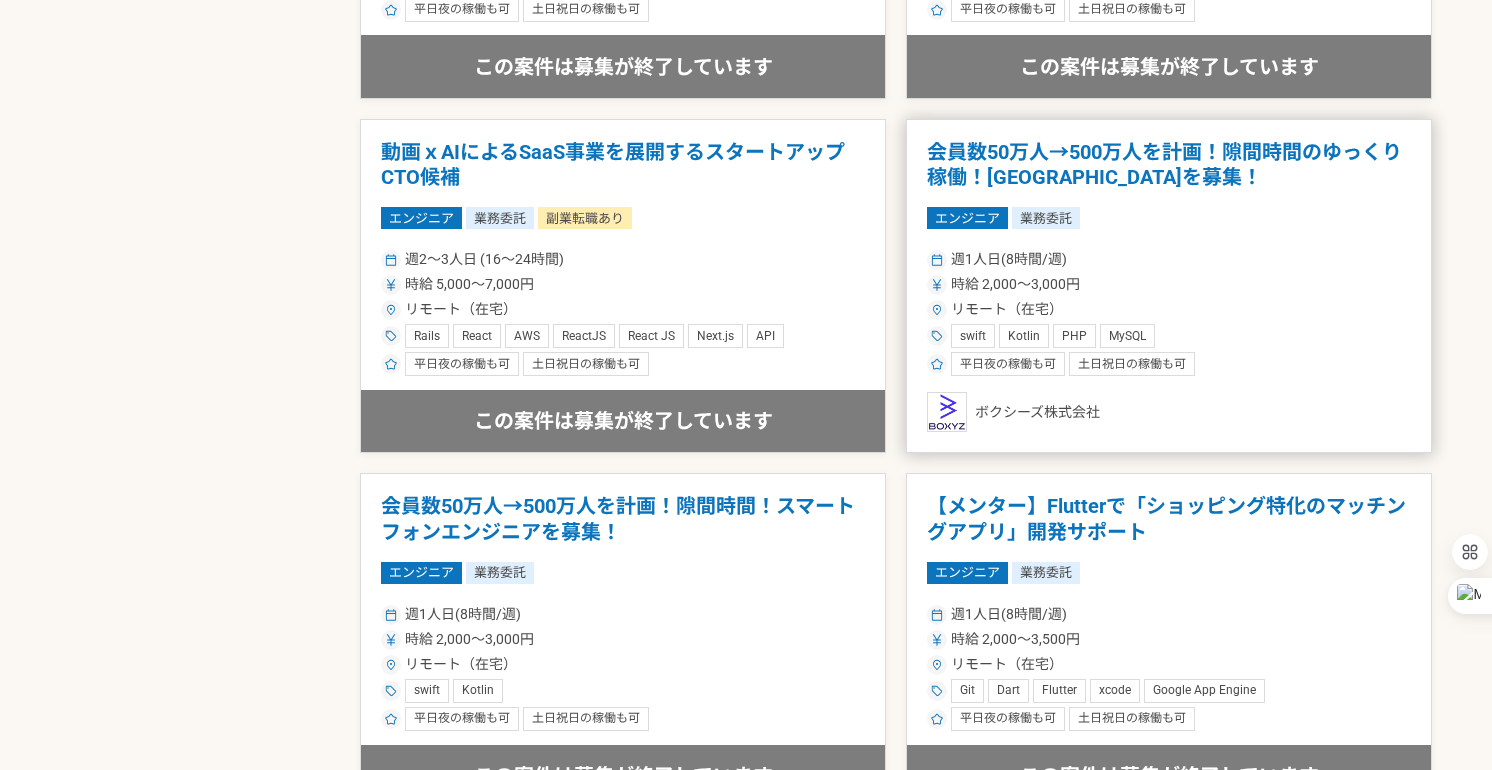 click on "会員数50万人→500万人を計画！隙間時間のゆっくり稼働！[GEOGRAPHIC_DATA]を募集！" at bounding box center [1169, 165] 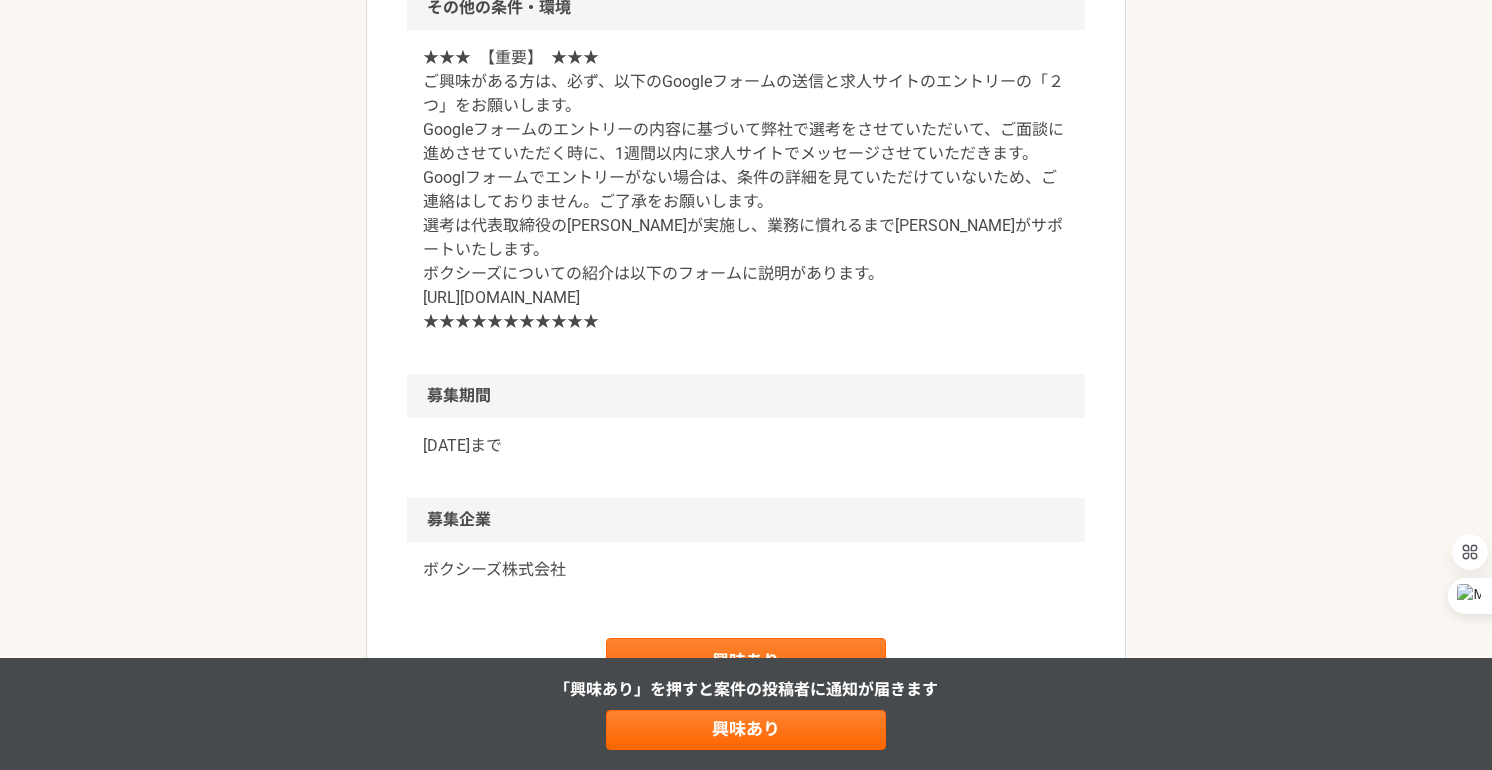 scroll, scrollTop: 2534, scrollLeft: 0, axis: vertical 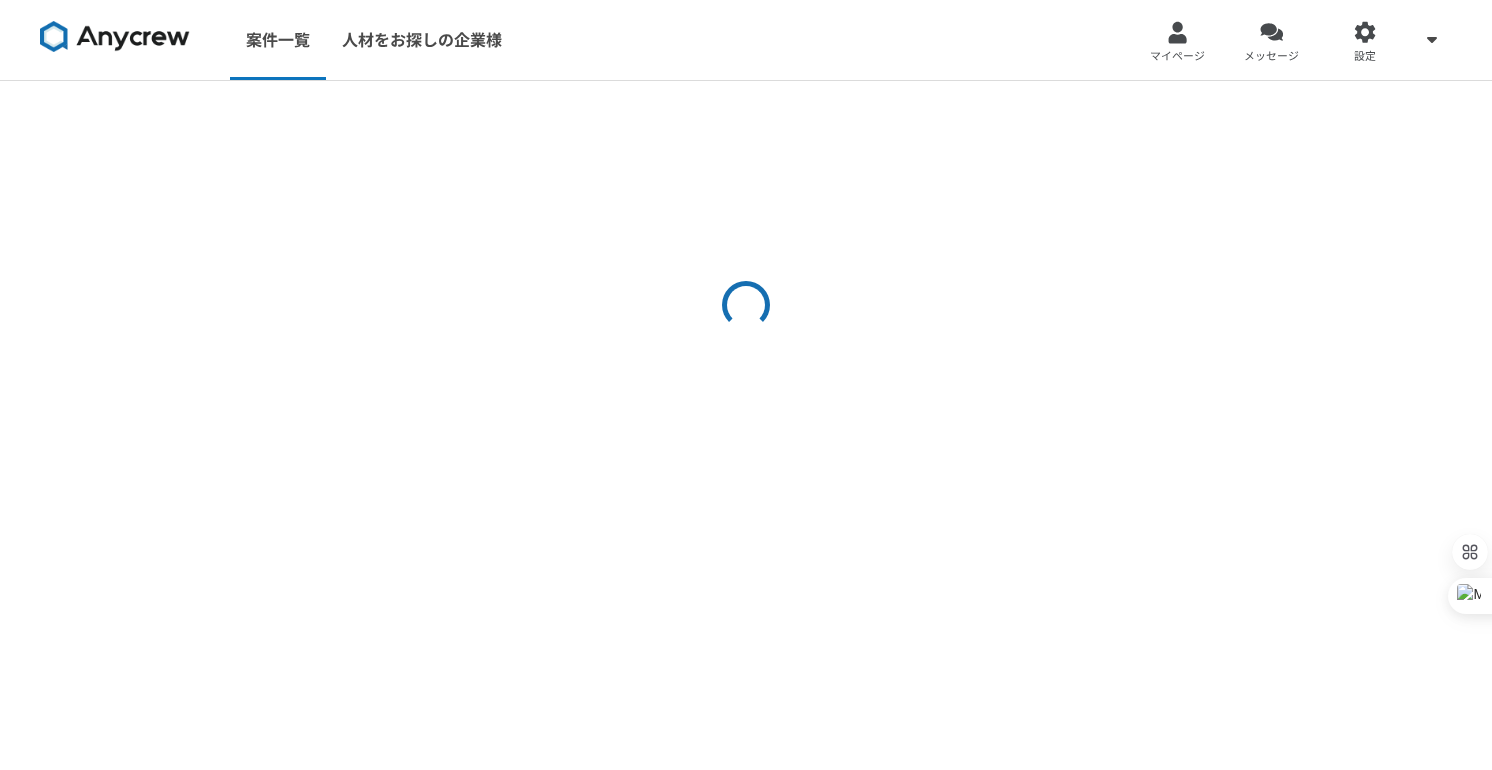 select on "3" 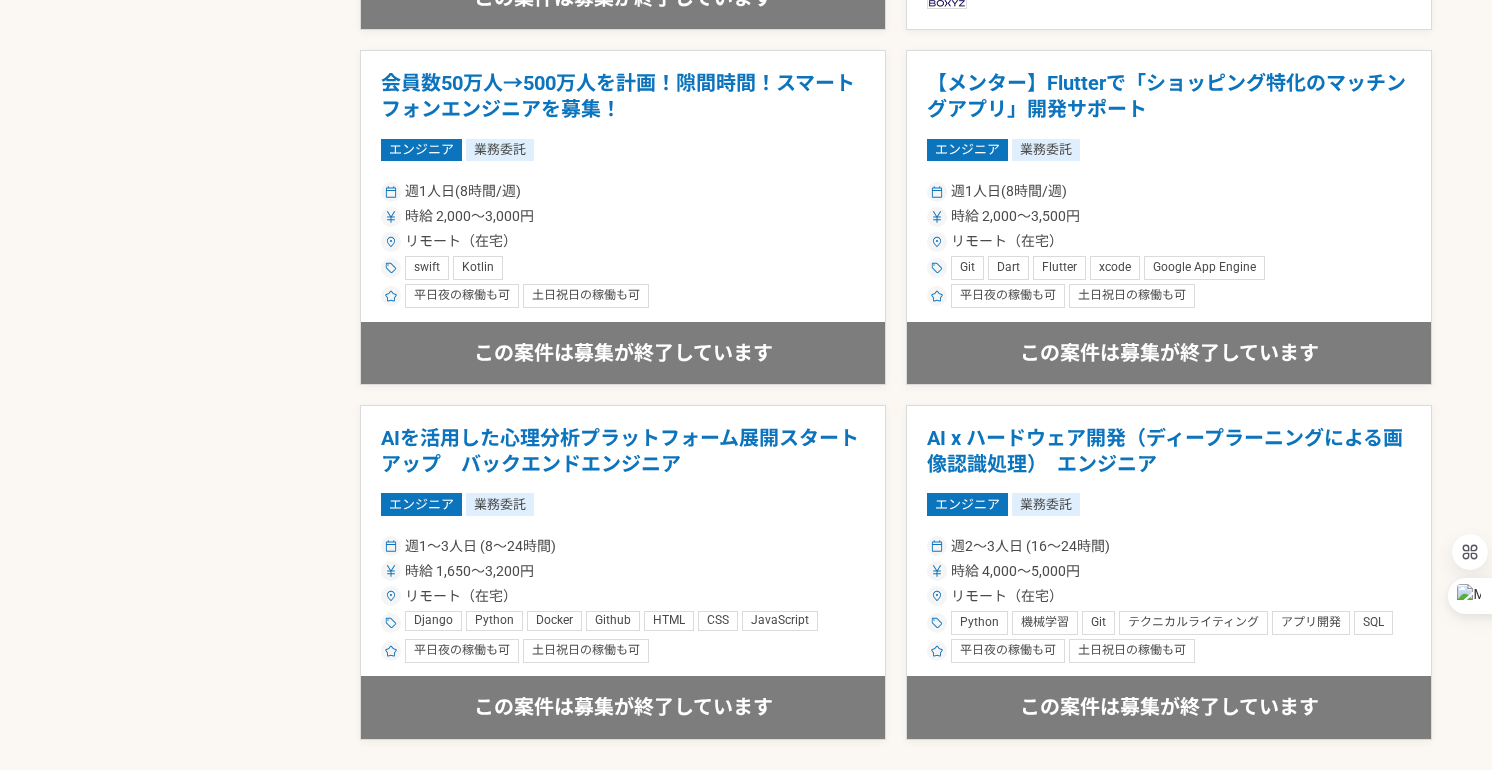 scroll, scrollTop: 3500, scrollLeft: 0, axis: vertical 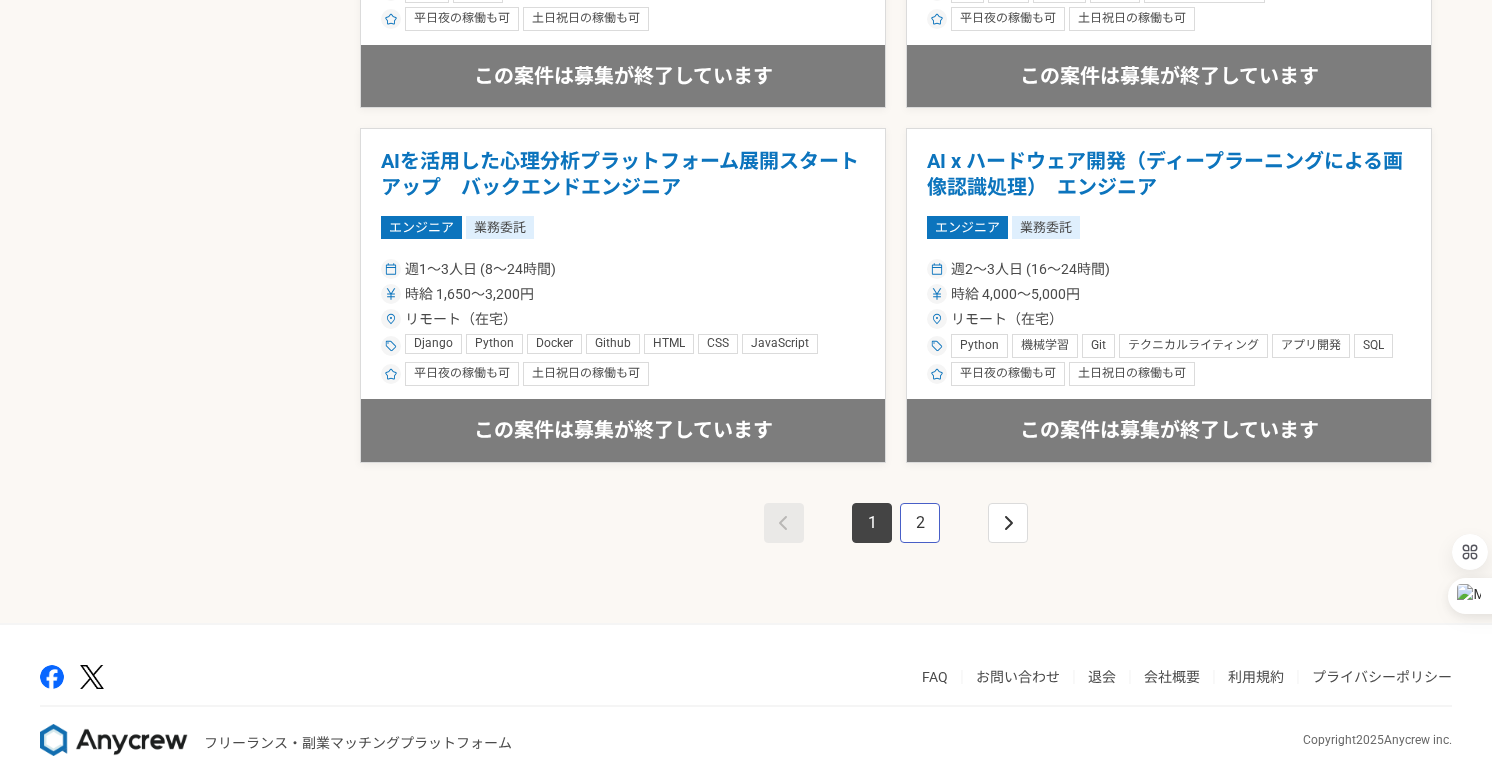 click on "1 2" at bounding box center [896, 543] 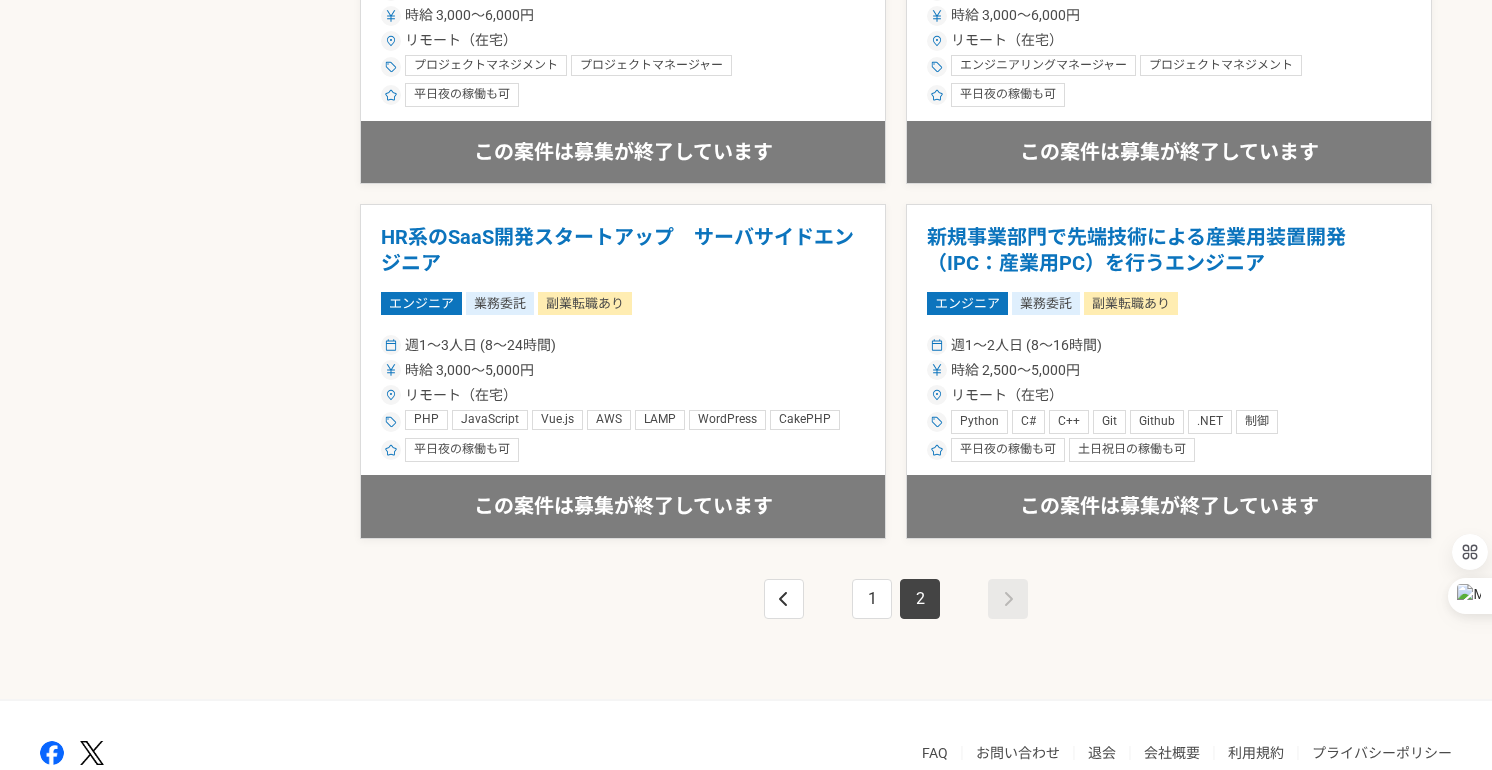 scroll, scrollTop: 3527, scrollLeft: 0, axis: vertical 